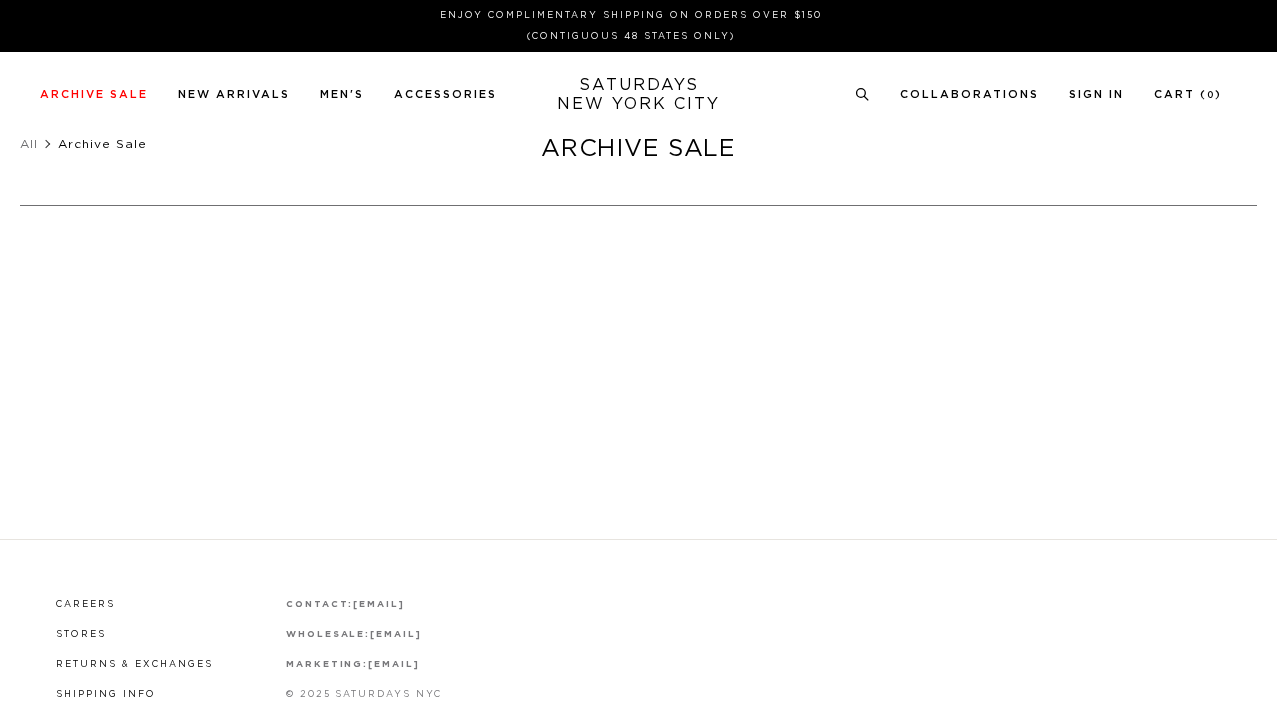 scroll, scrollTop: 0, scrollLeft: 0, axis: both 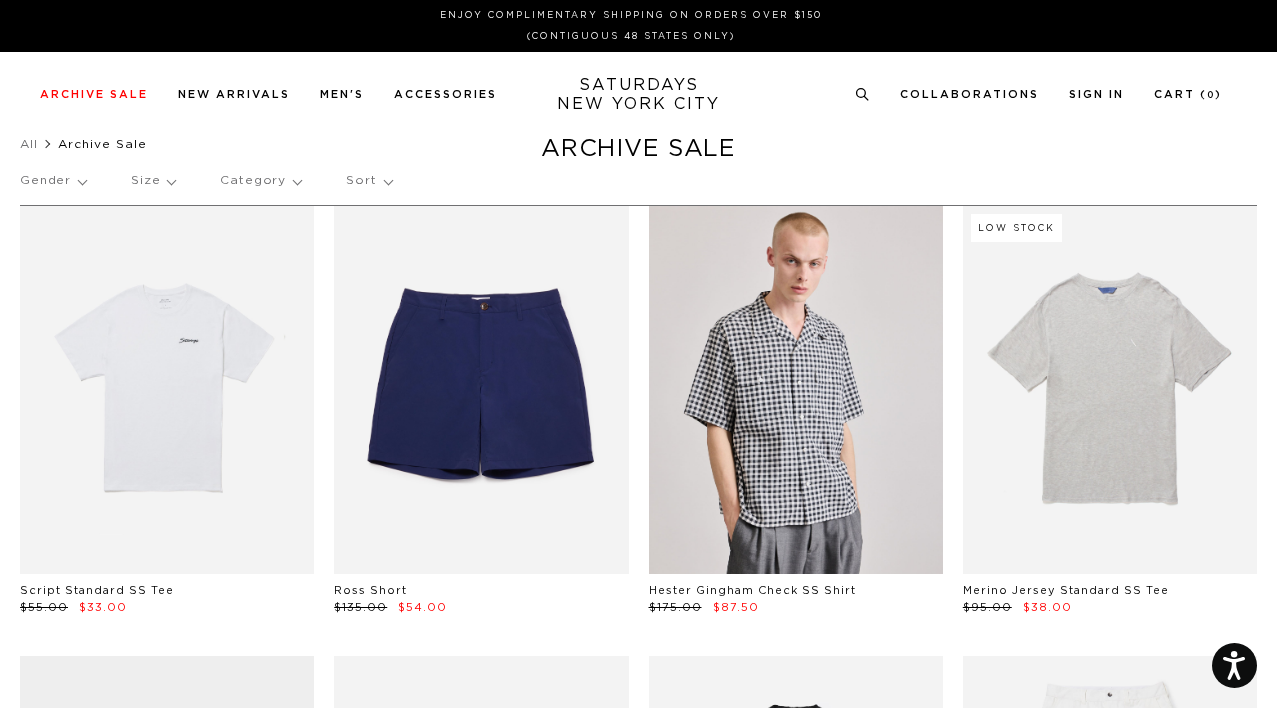 click on "Gender" at bounding box center [53, 181] 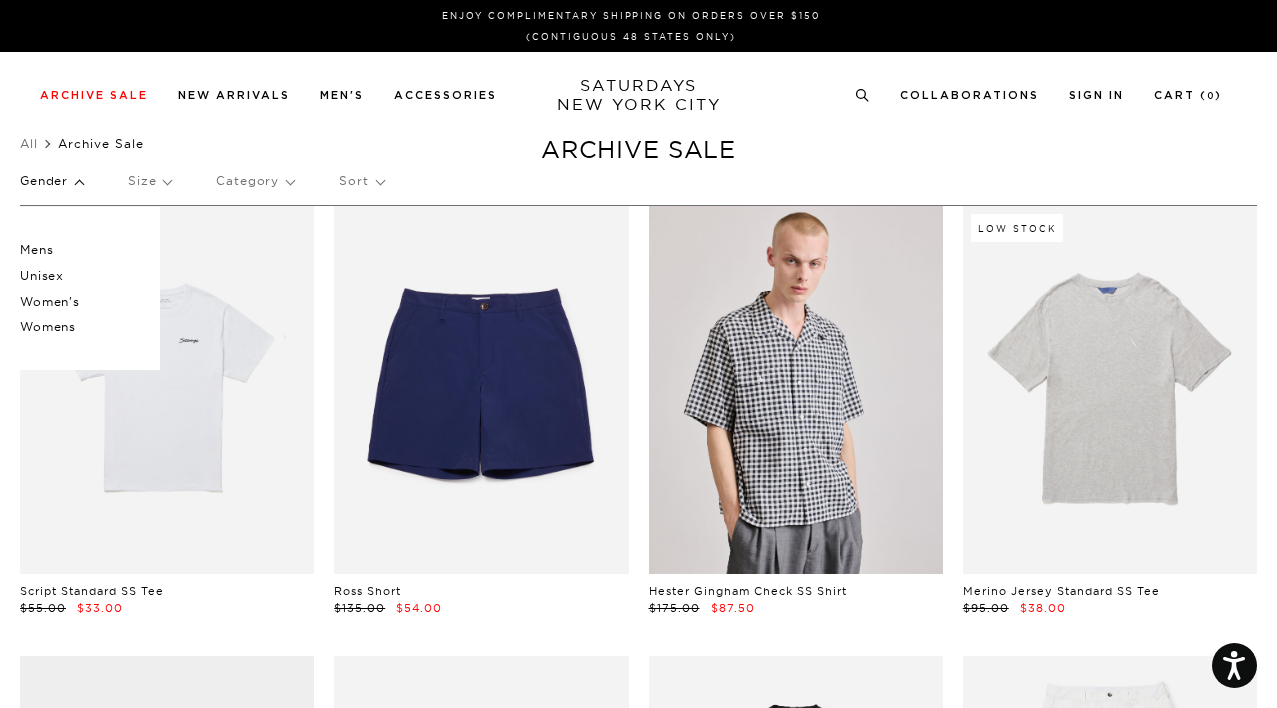 click on "Mens" at bounding box center [80, 250] 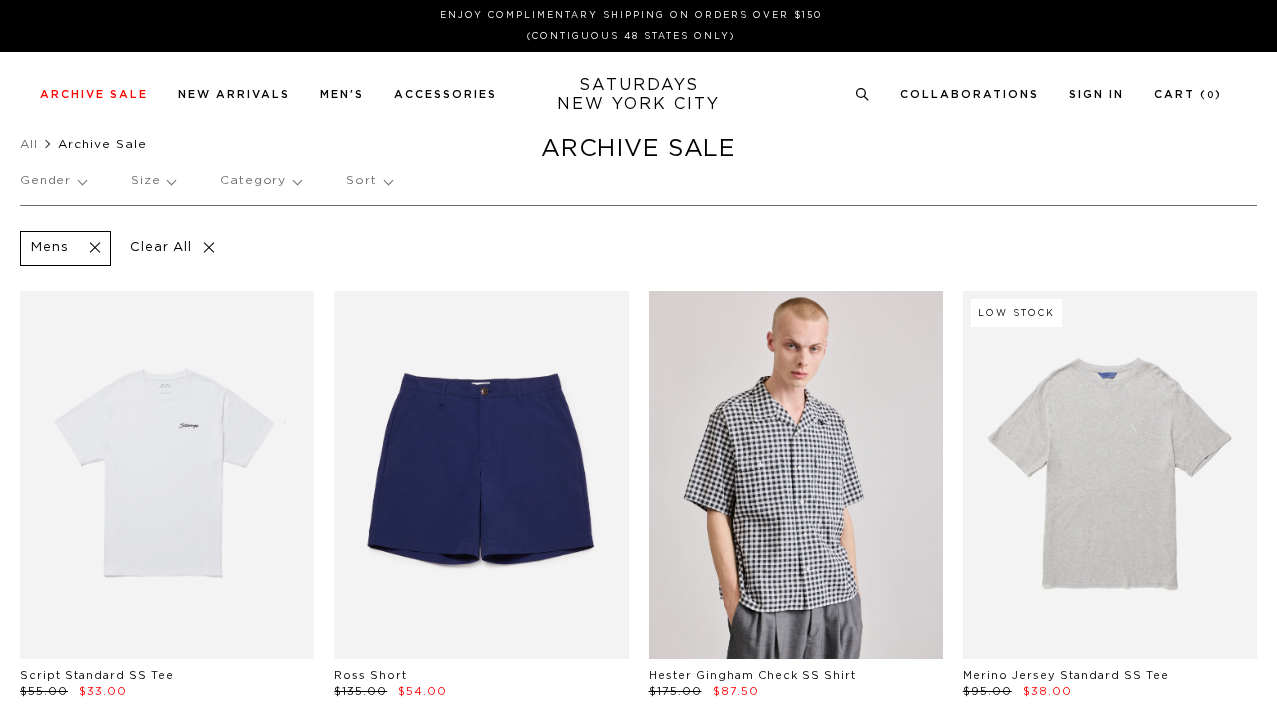 scroll, scrollTop: 0, scrollLeft: 0, axis: both 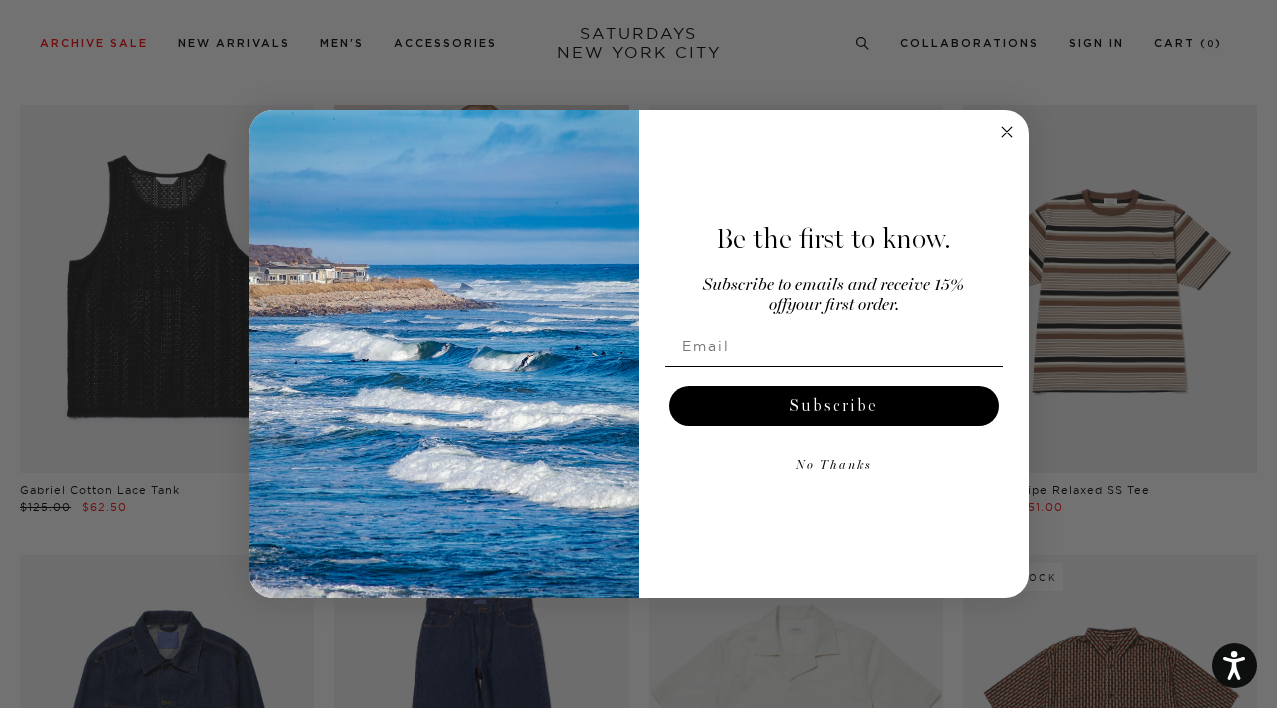 click 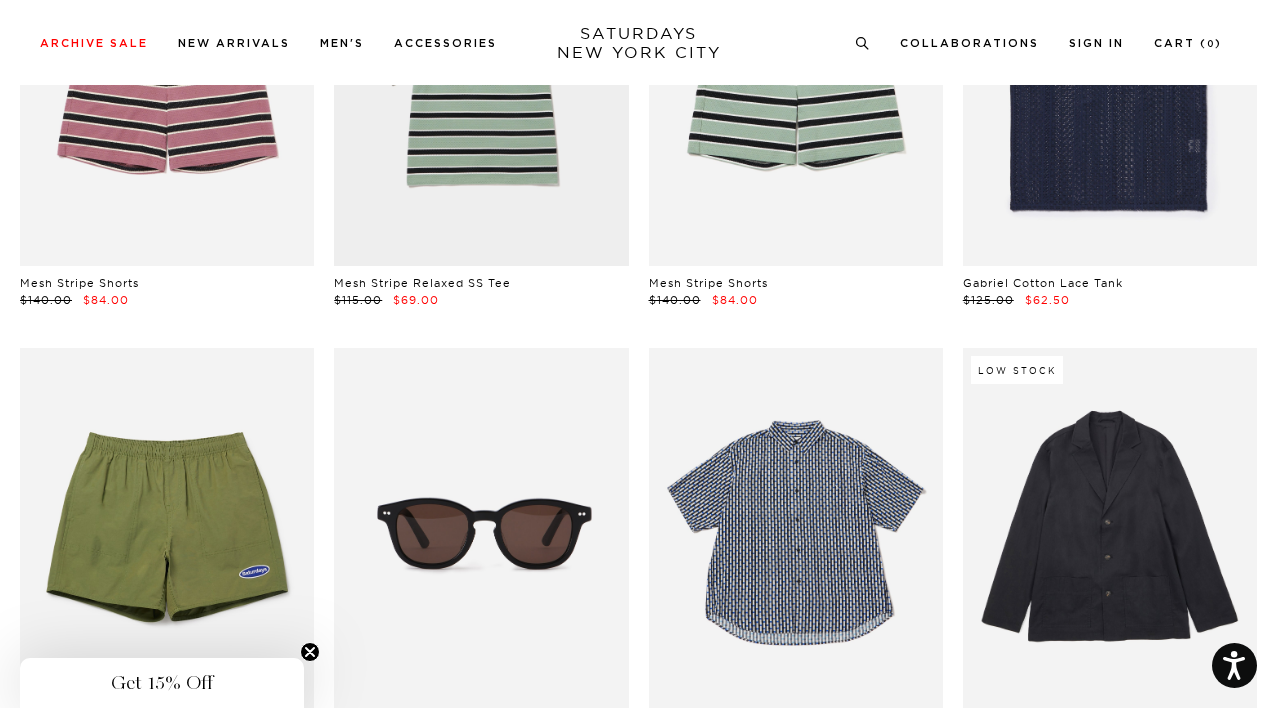 scroll, scrollTop: 4003, scrollLeft: 0, axis: vertical 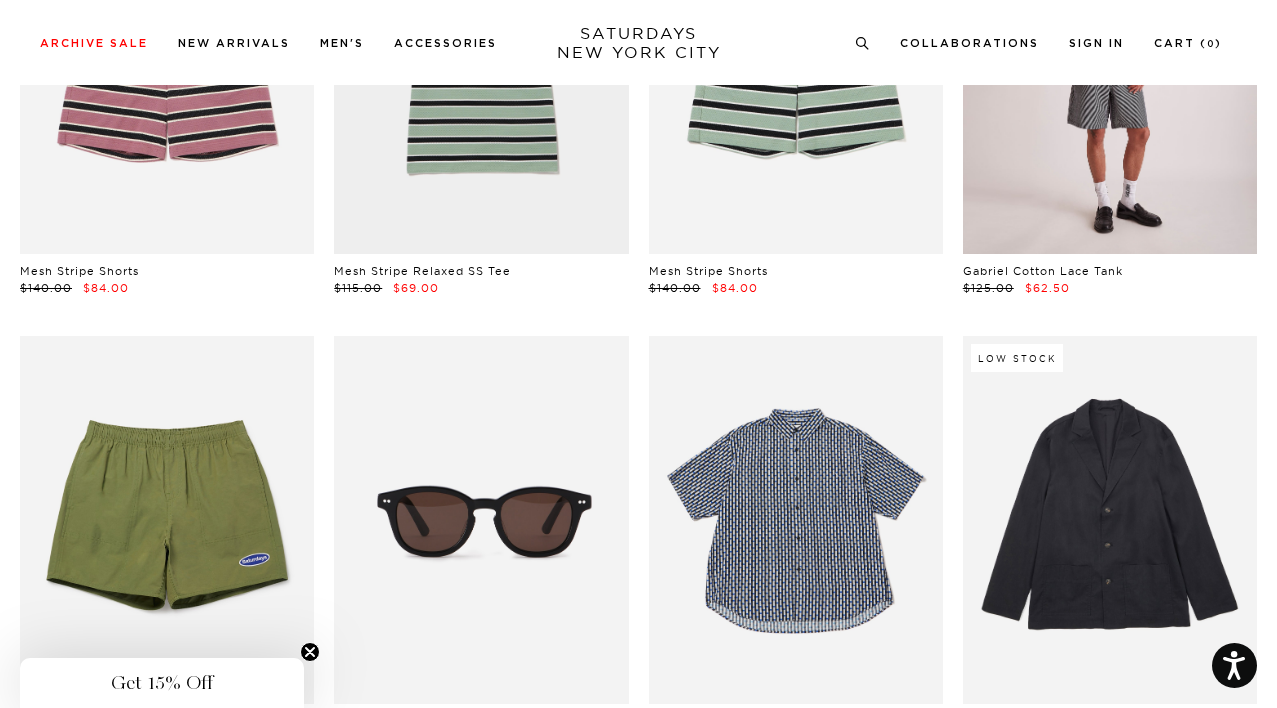 click at bounding box center [1110, 71] 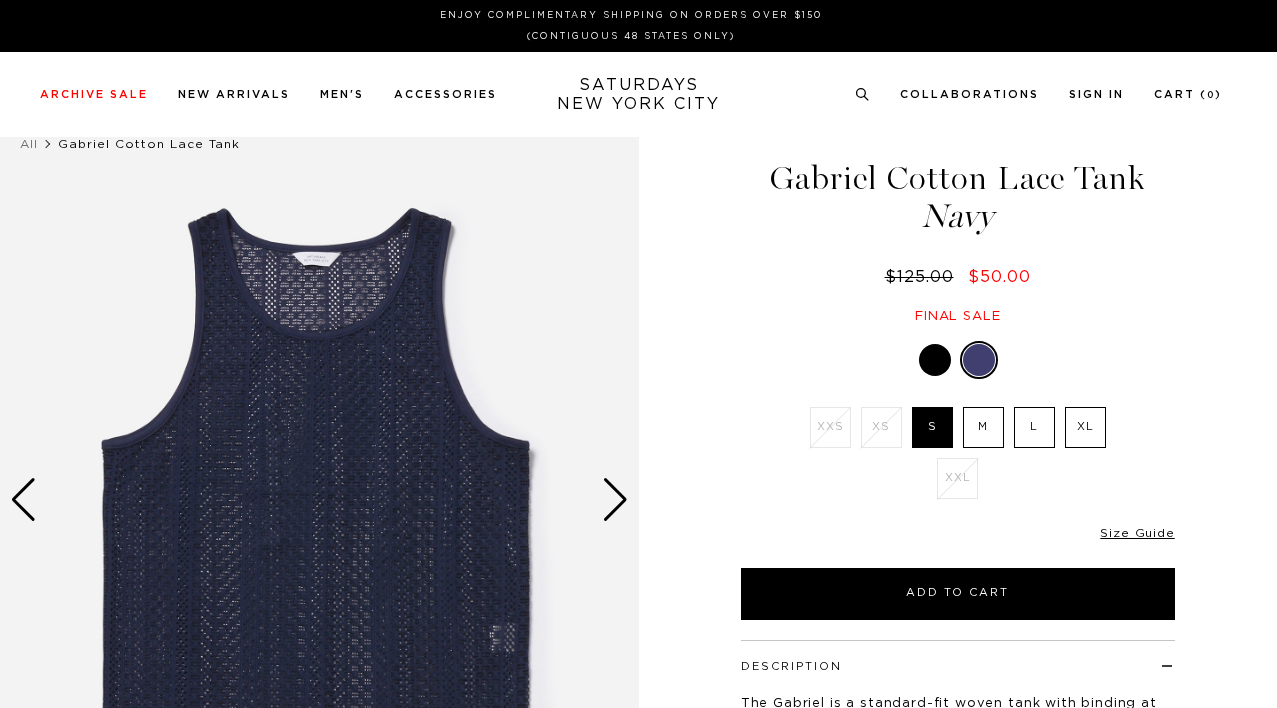 scroll, scrollTop: 0, scrollLeft: 0, axis: both 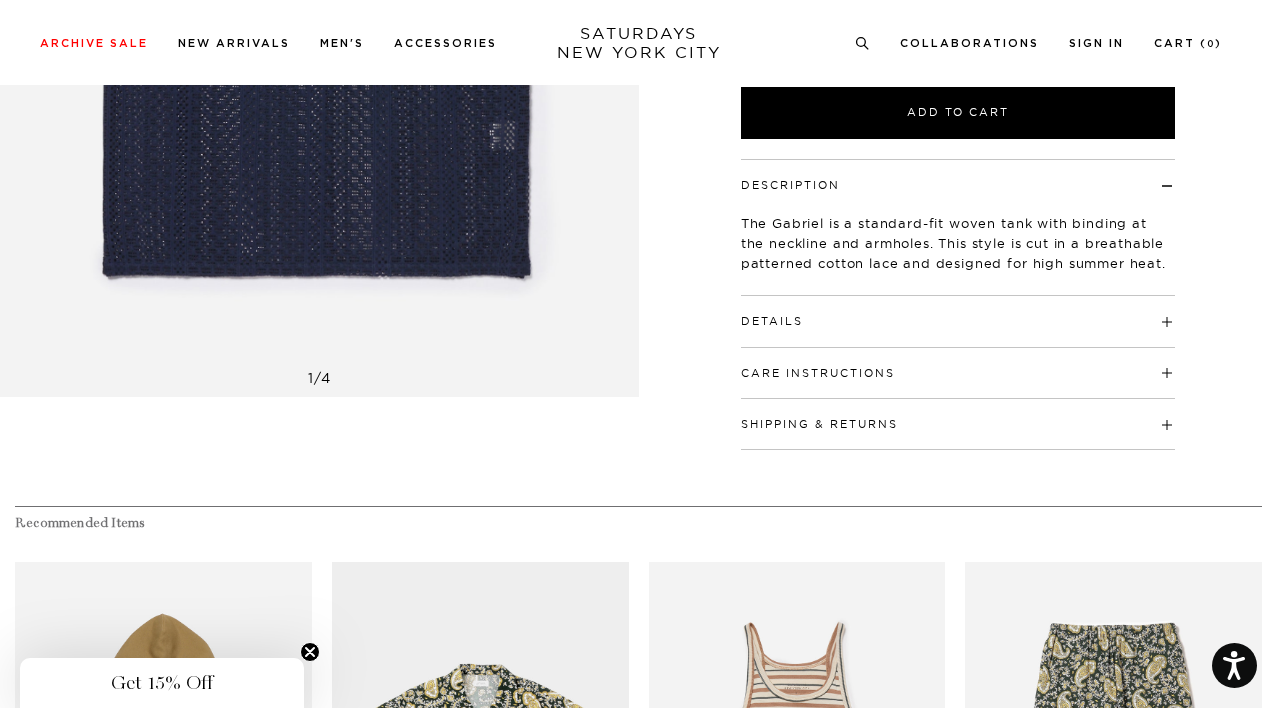 click on "Details" at bounding box center (958, 312) 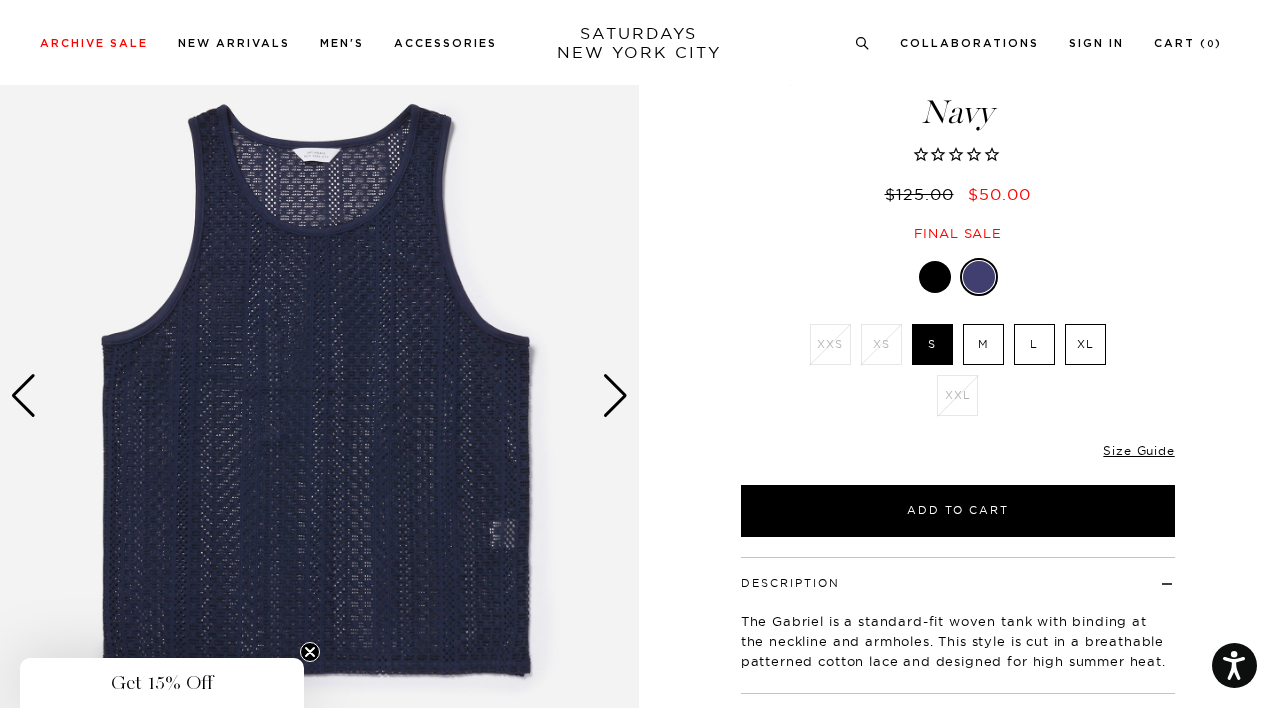scroll, scrollTop: 99, scrollLeft: 0, axis: vertical 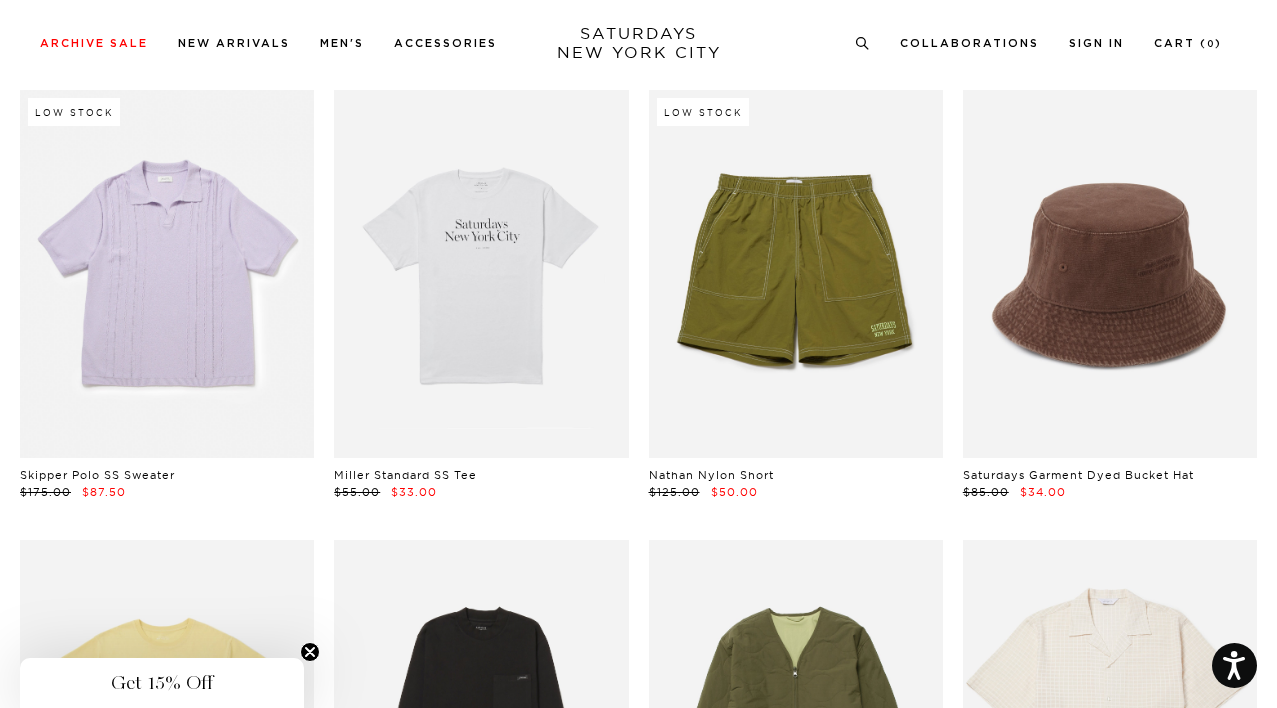 click at bounding box center [167, 274] 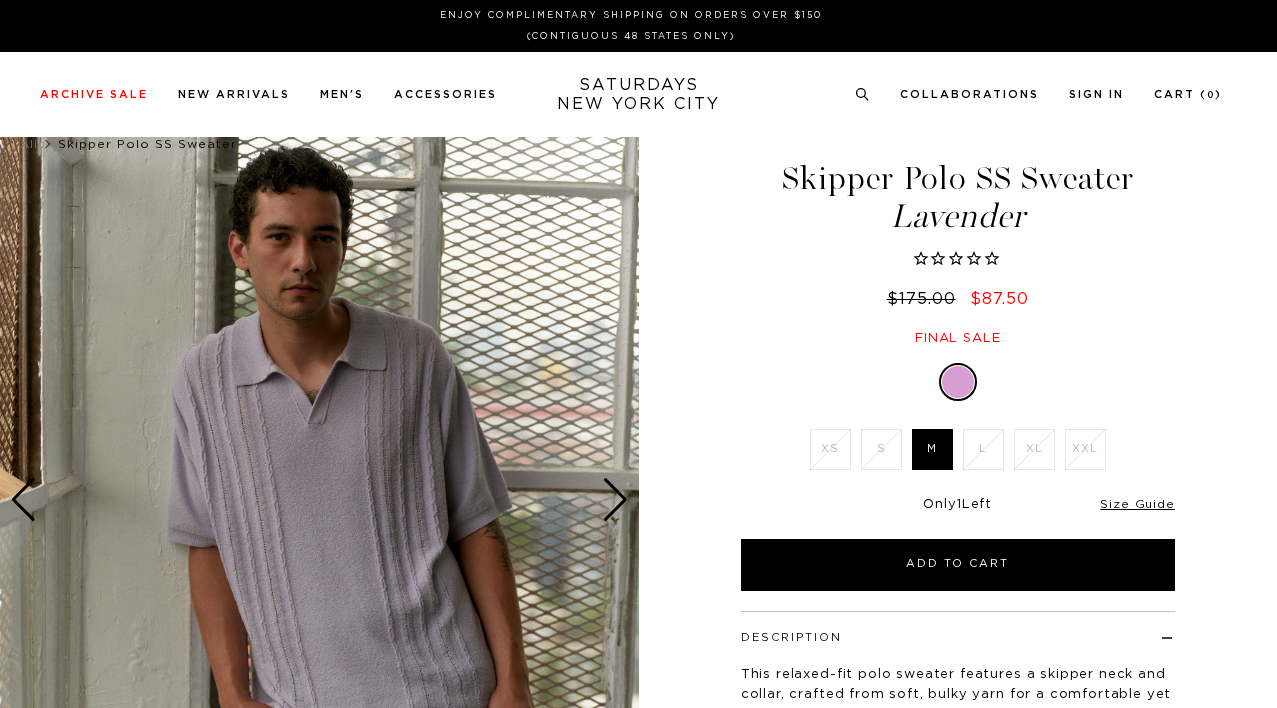 scroll, scrollTop: 0, scrollLeft: 0, axis: both 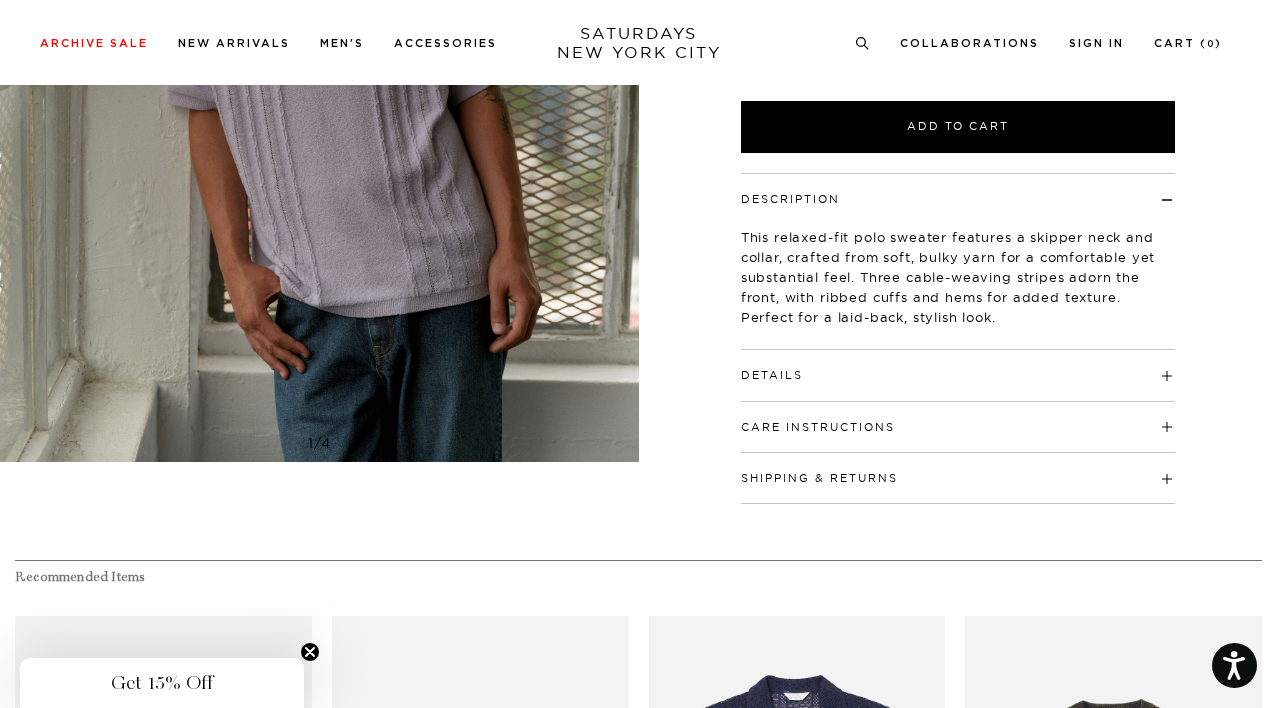 click on "Details" at bounding box center (958, 366) 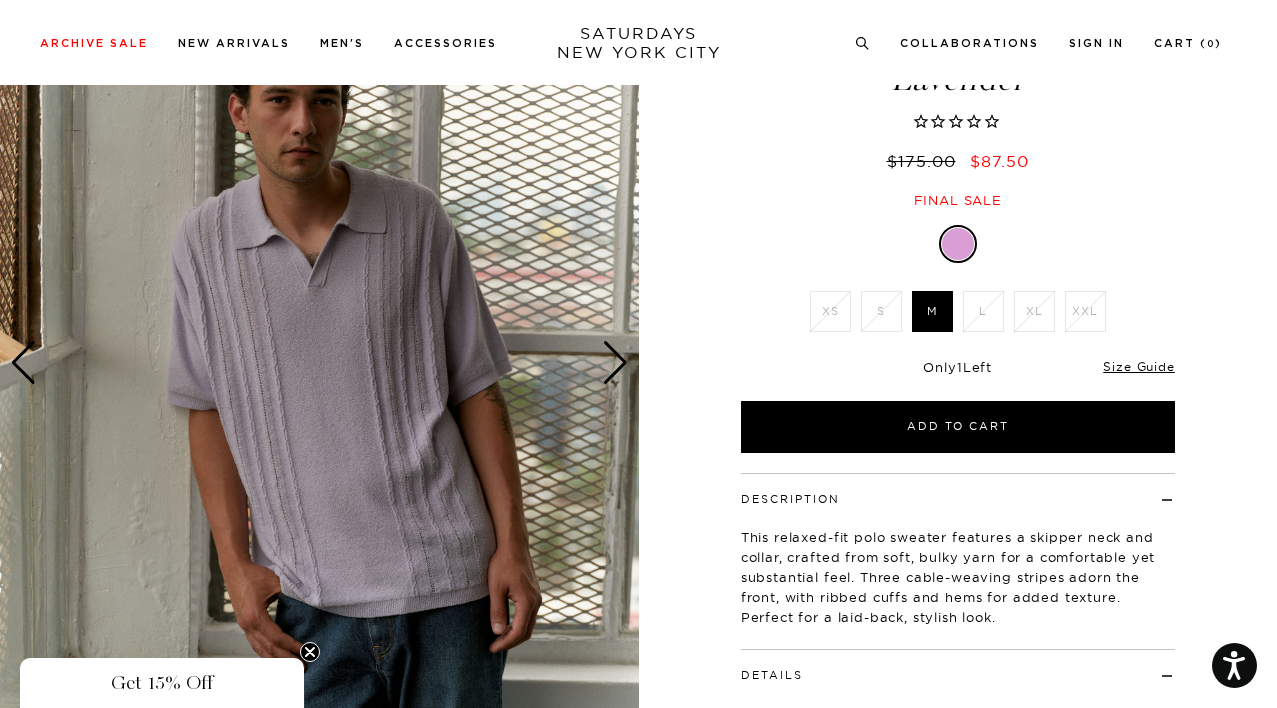 scroll, scrollTop: 131, scrollLeft: 0, axis: vertical 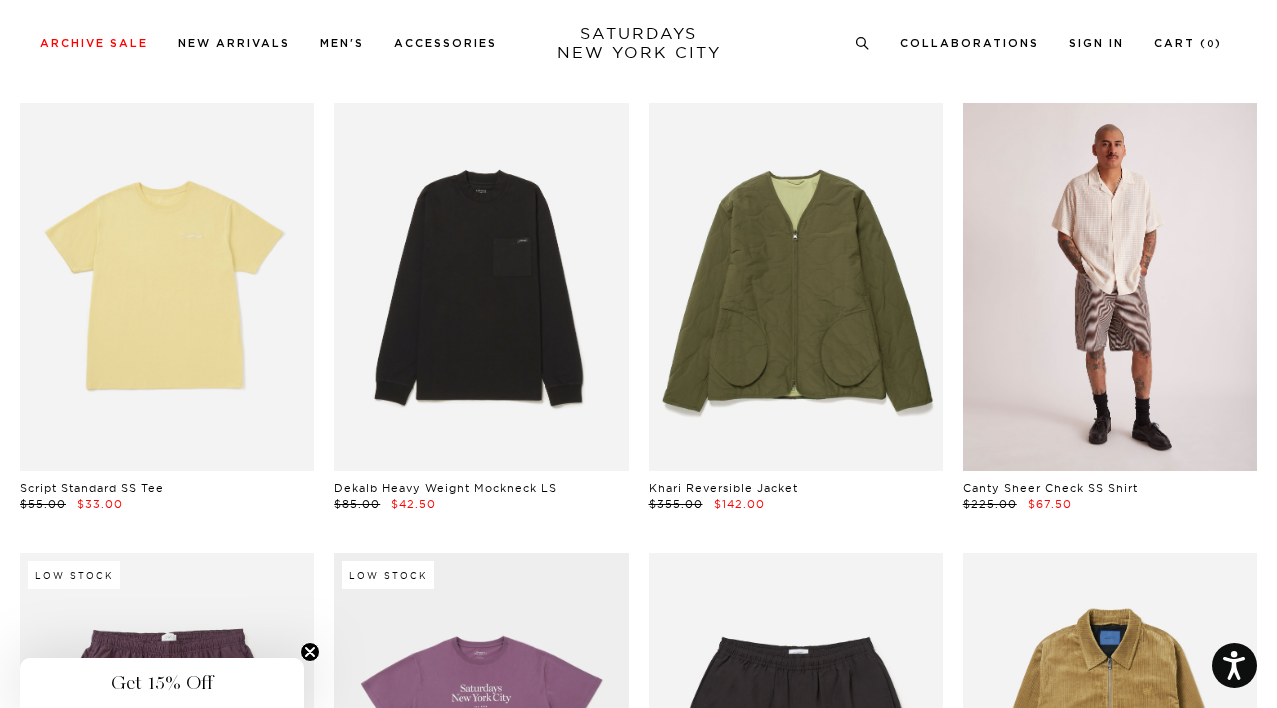 click at bounding box center [1110, 287] 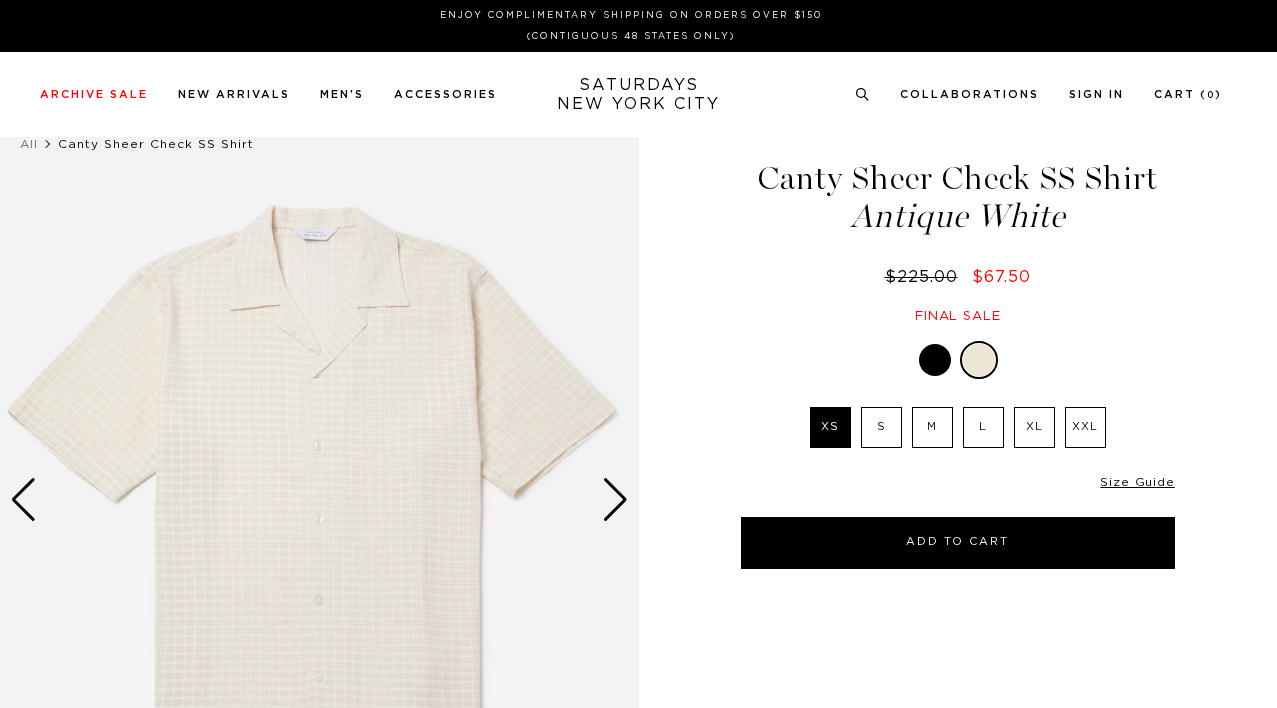 scroll, scrollTop: 0, scrollLeft: 0, axis: both 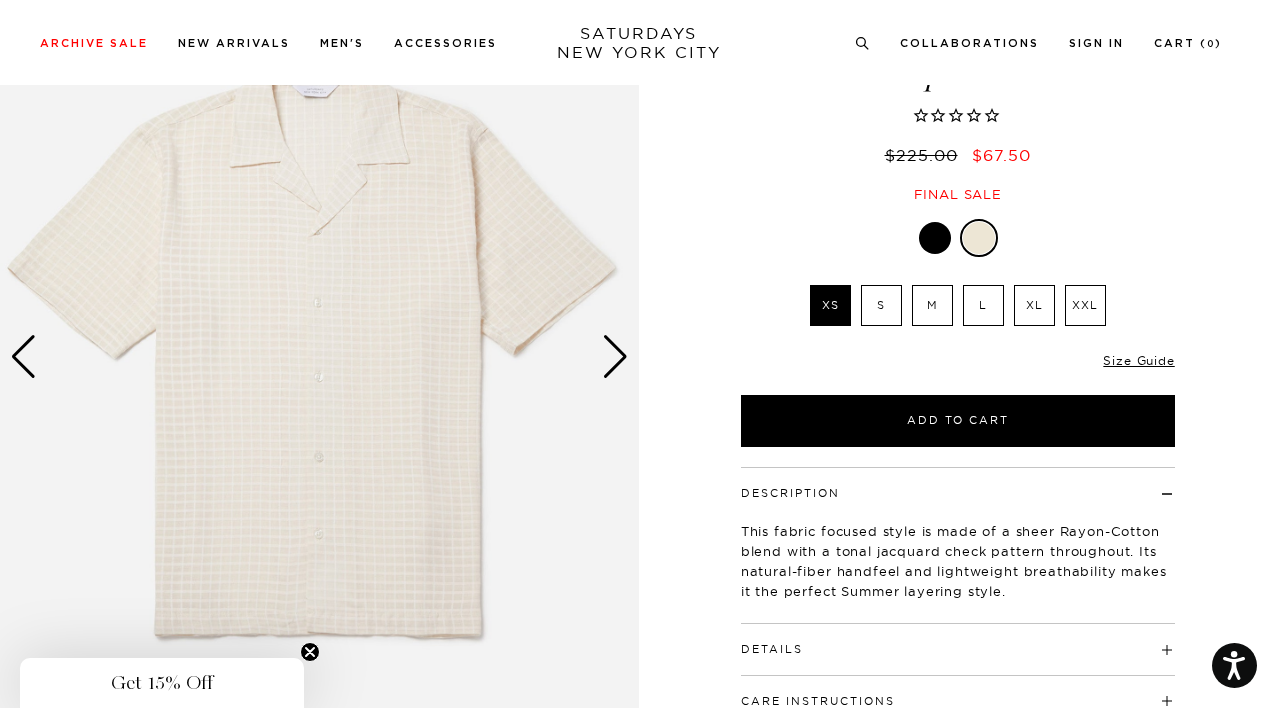 click at bounding box center (935, 238) 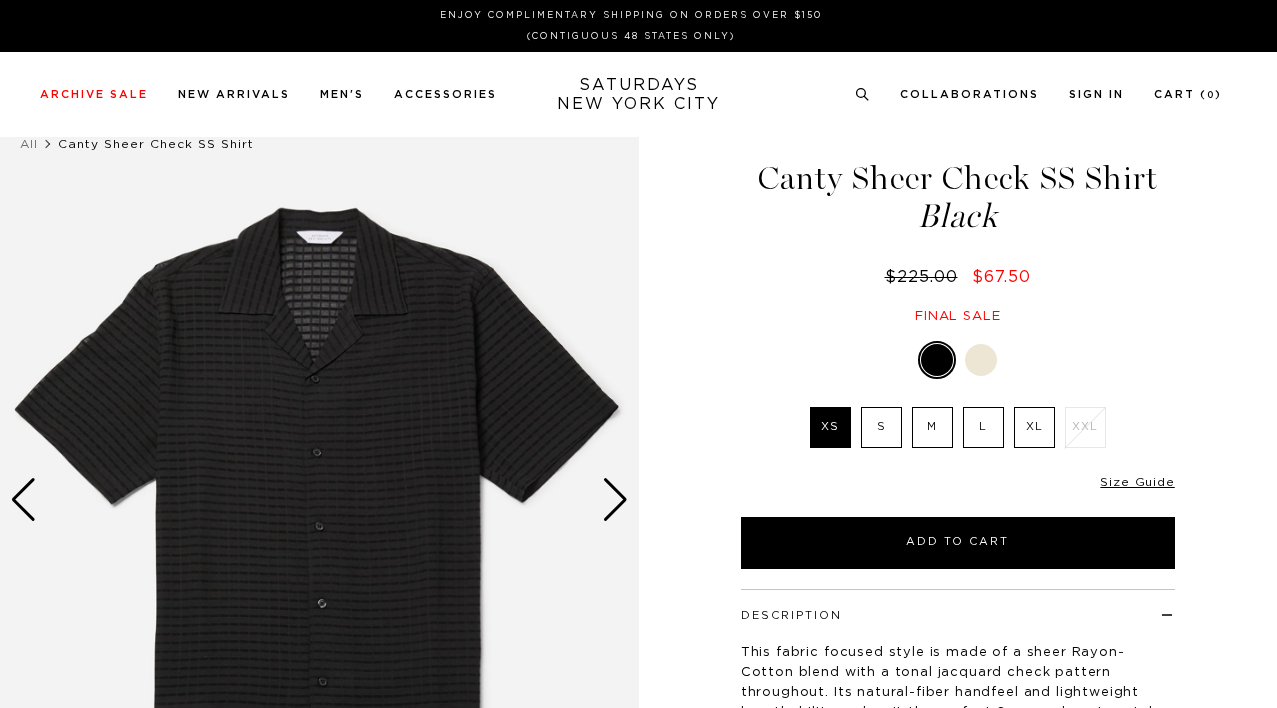 scroll, scrollTop: 0, scrollLeft: 0, axis: both 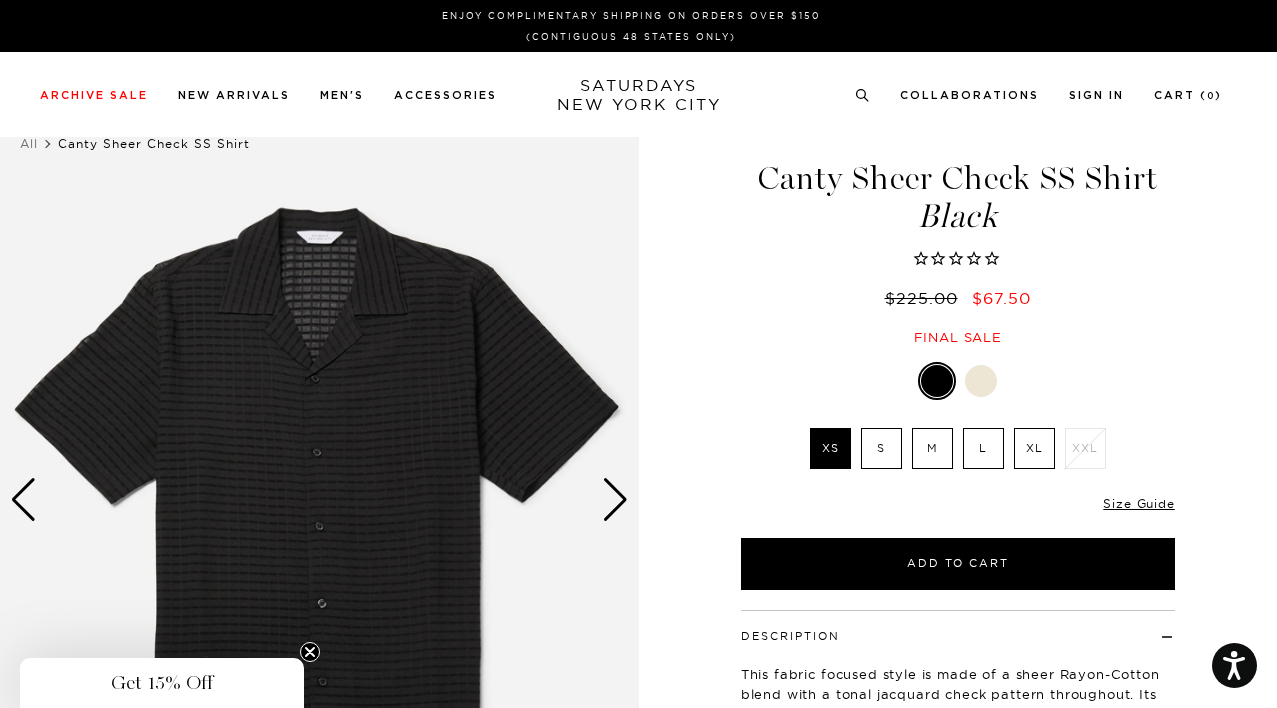 click at bounding box center (981, 381) 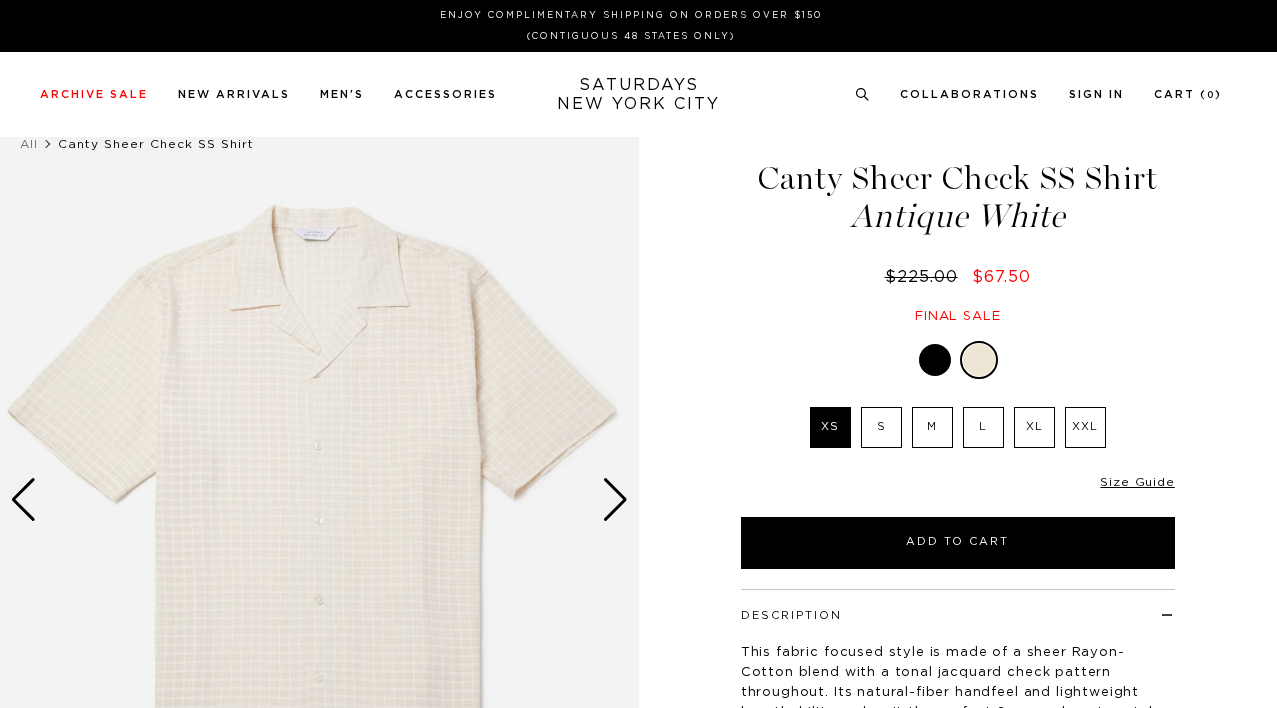 scroll, scrollTop: 0, scrollLeft: 0, axis: both 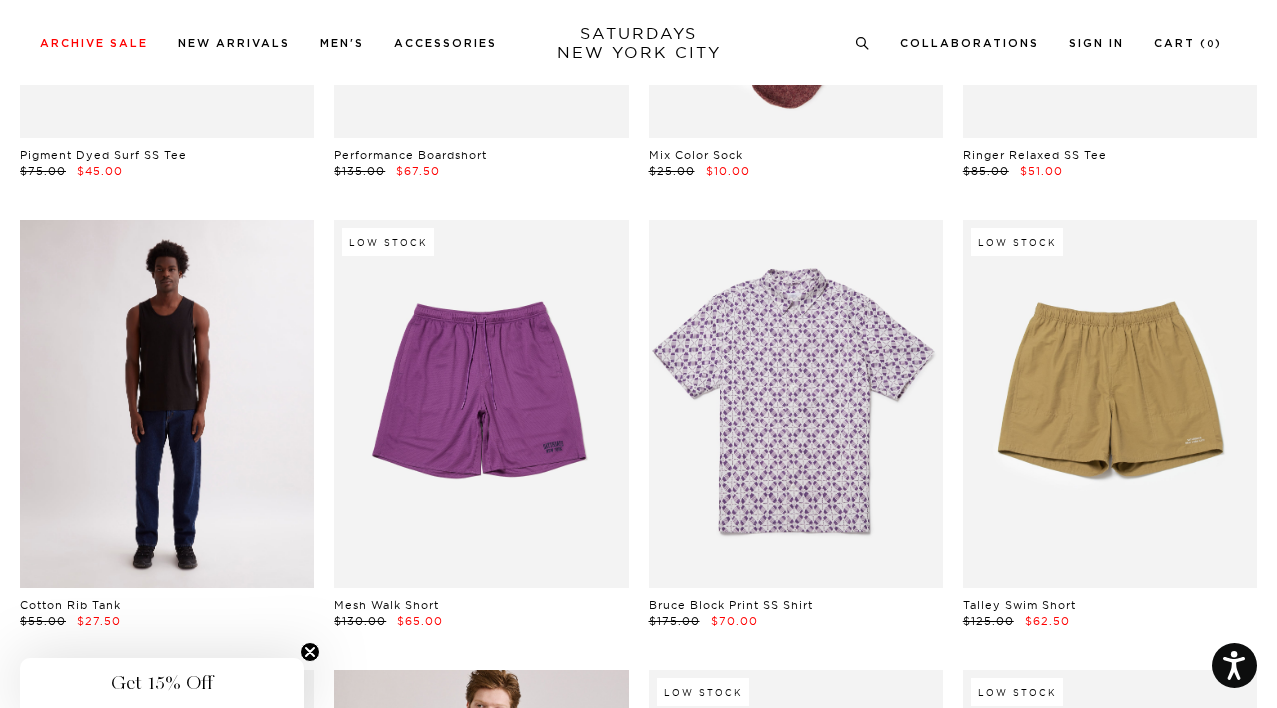 click at bounding box center (167, 404) 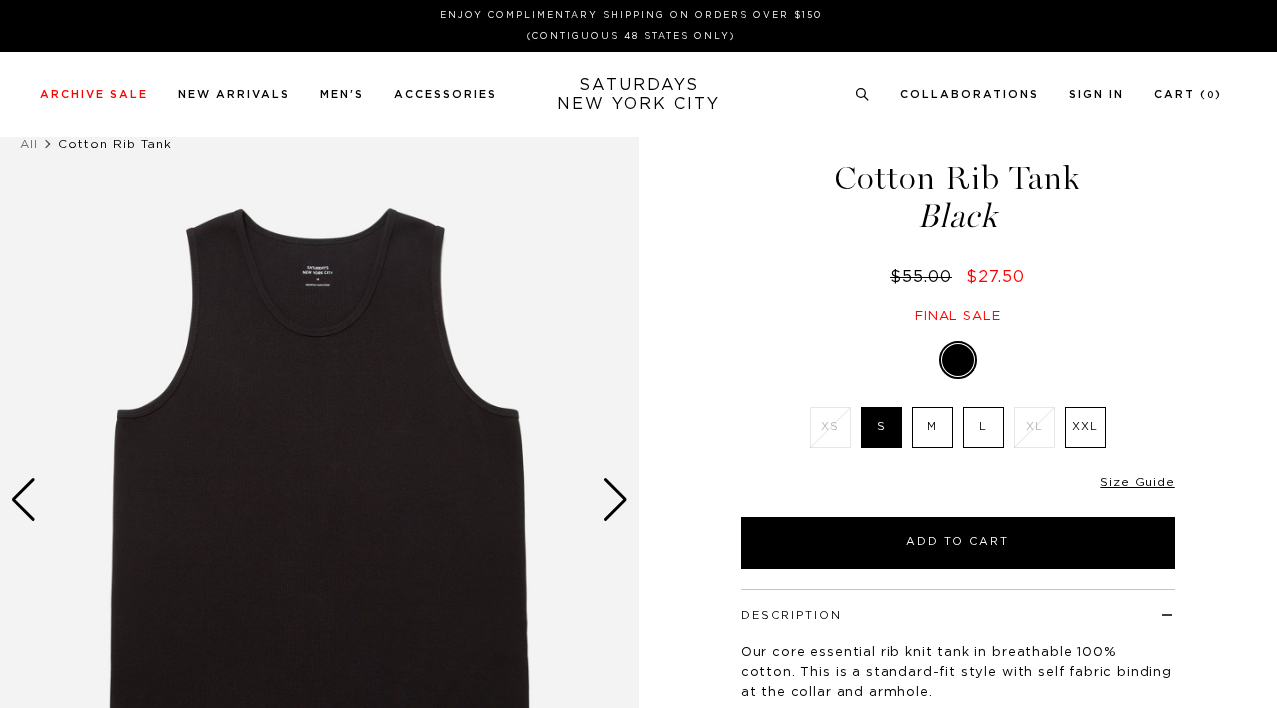 scroll, scrollTop: 0, scrollLeft: 0, axis: both 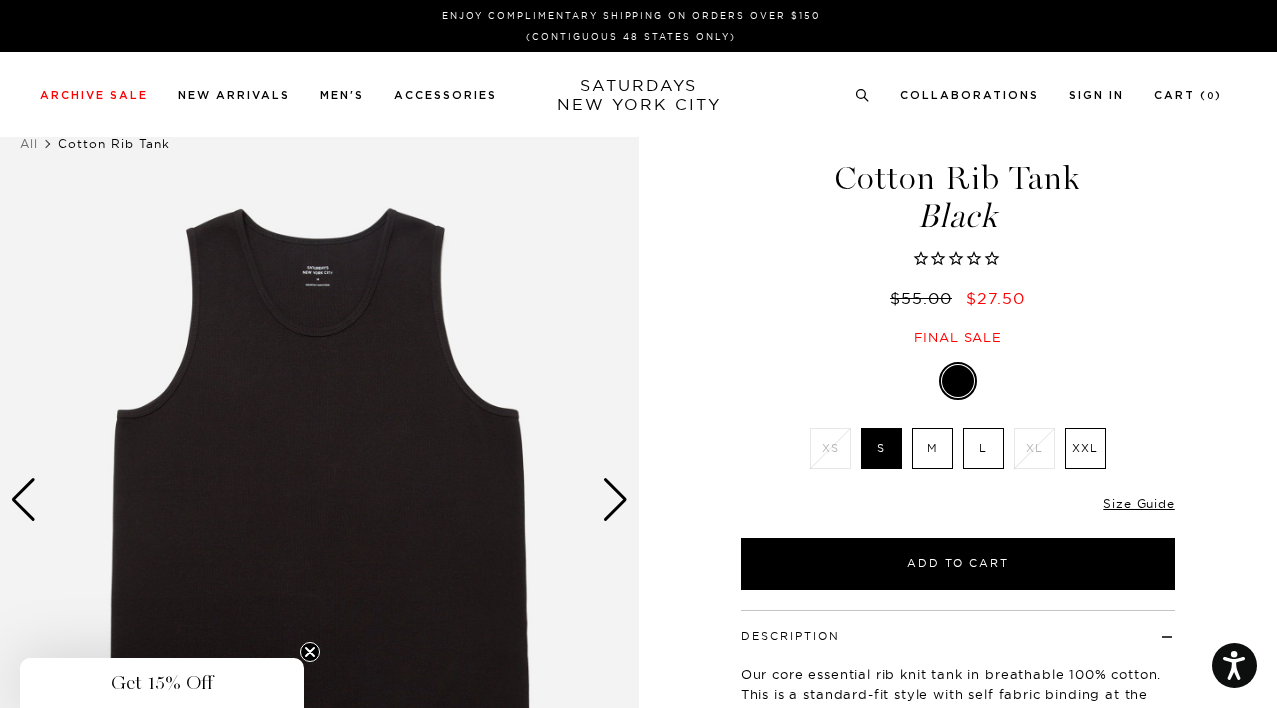 click at bounding box center [319, 500] 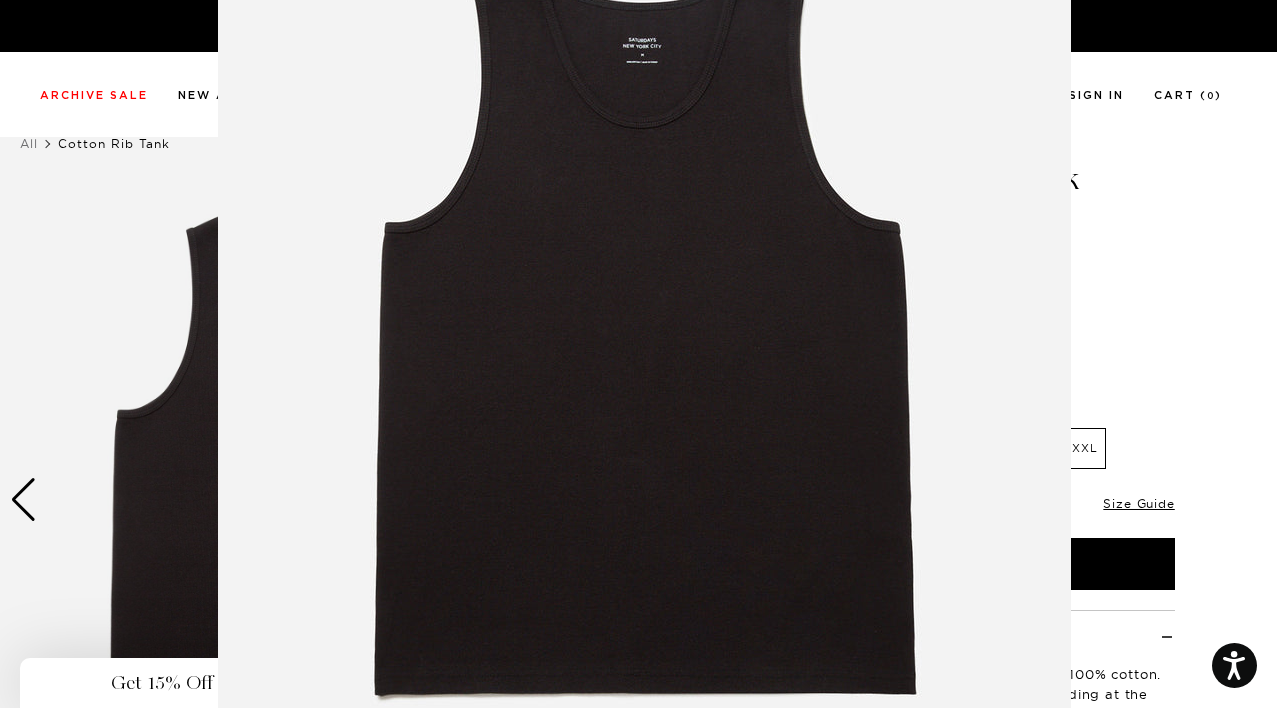 scroll, scrollTop: 175, scrollLeft: 0, axis: vertical 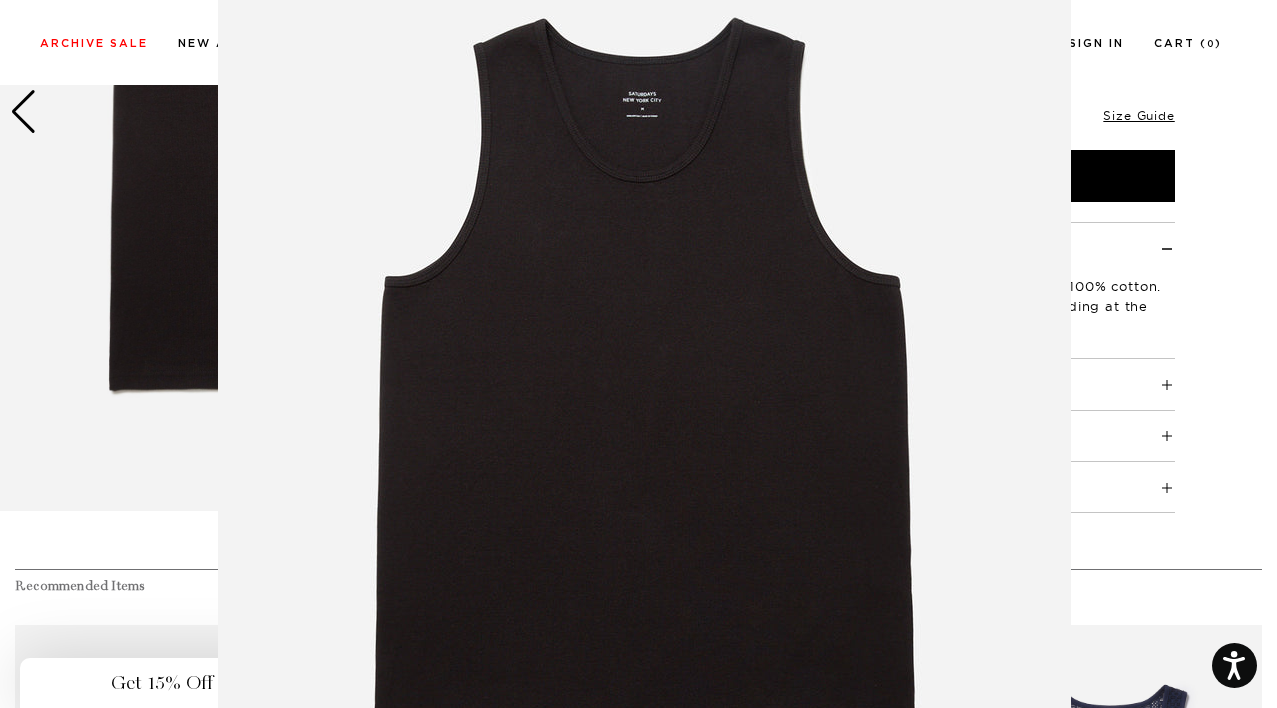 click at bounding box center (644, 392) 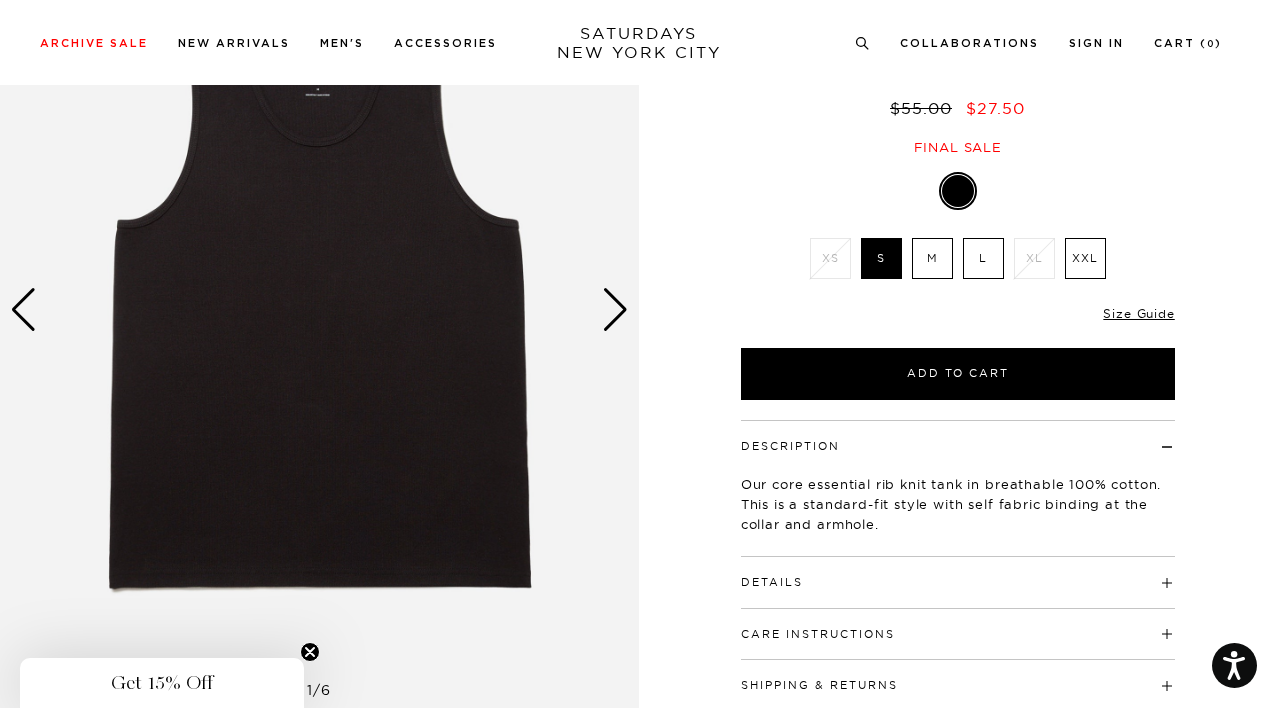 scroll, scrollTop: 188, scrollLeft: 0, axis: vertical 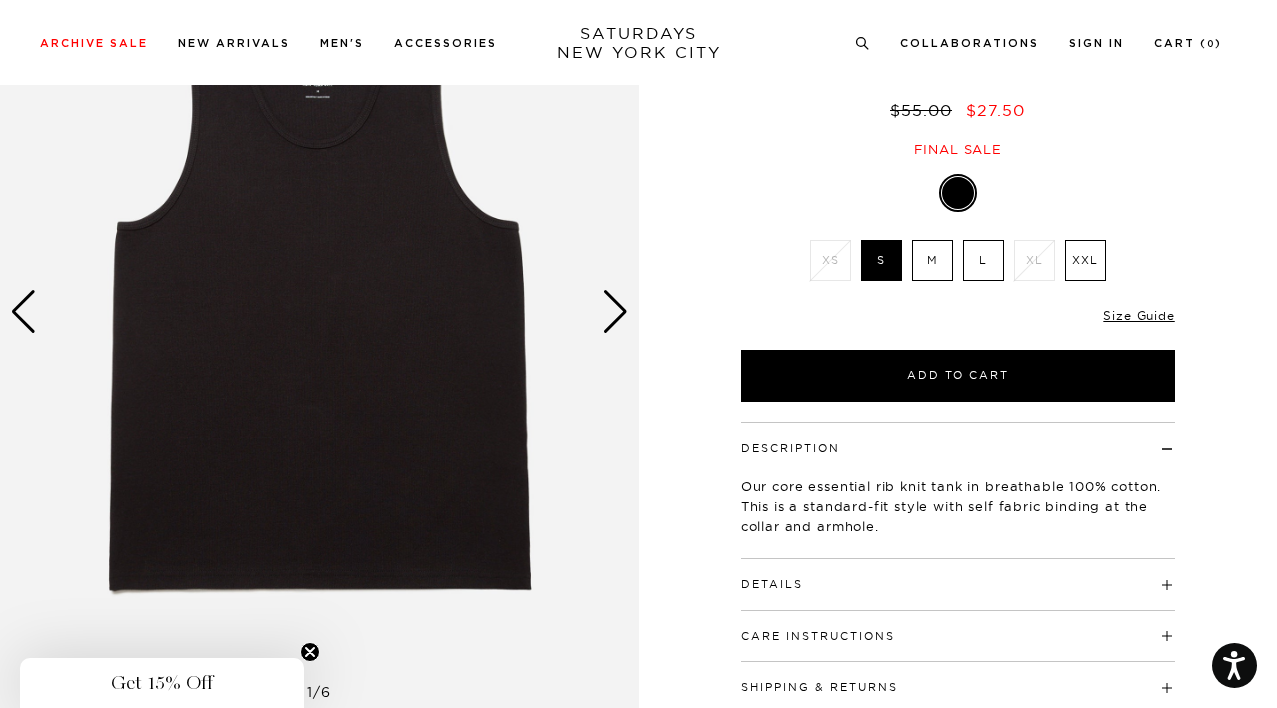 click at bounding box center (615, 312) 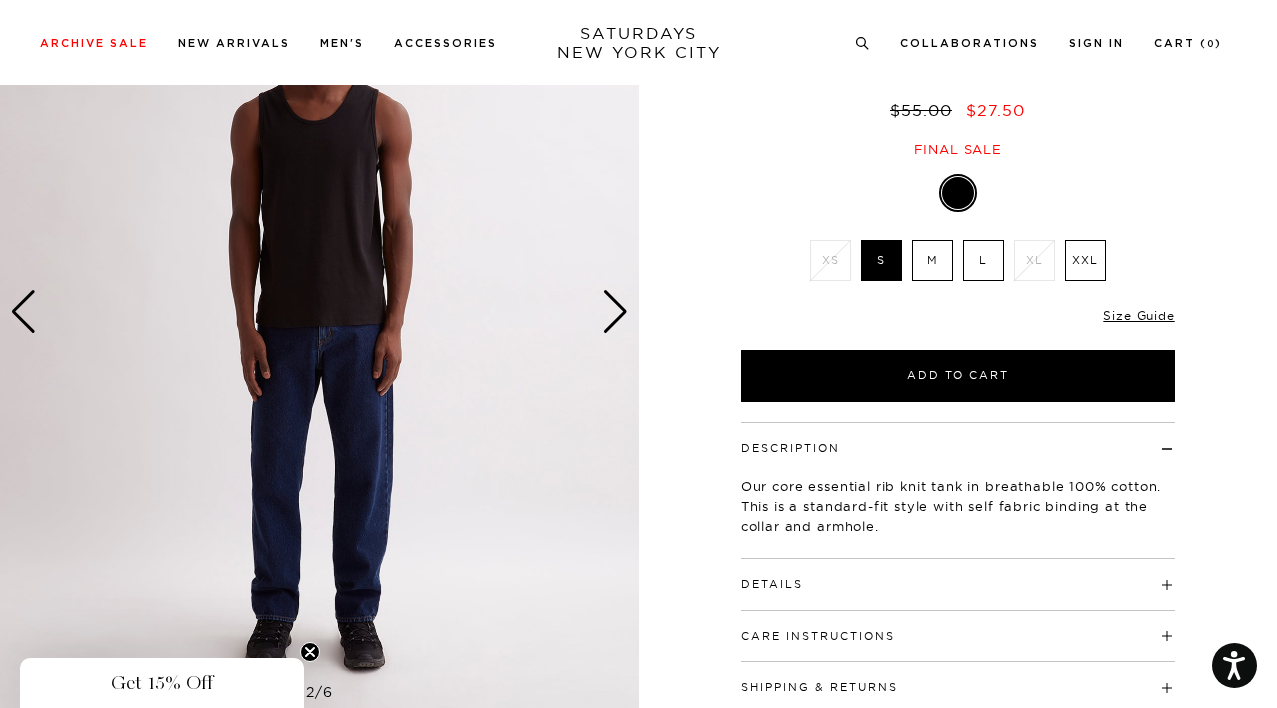 click at bounding box center (615, 312) 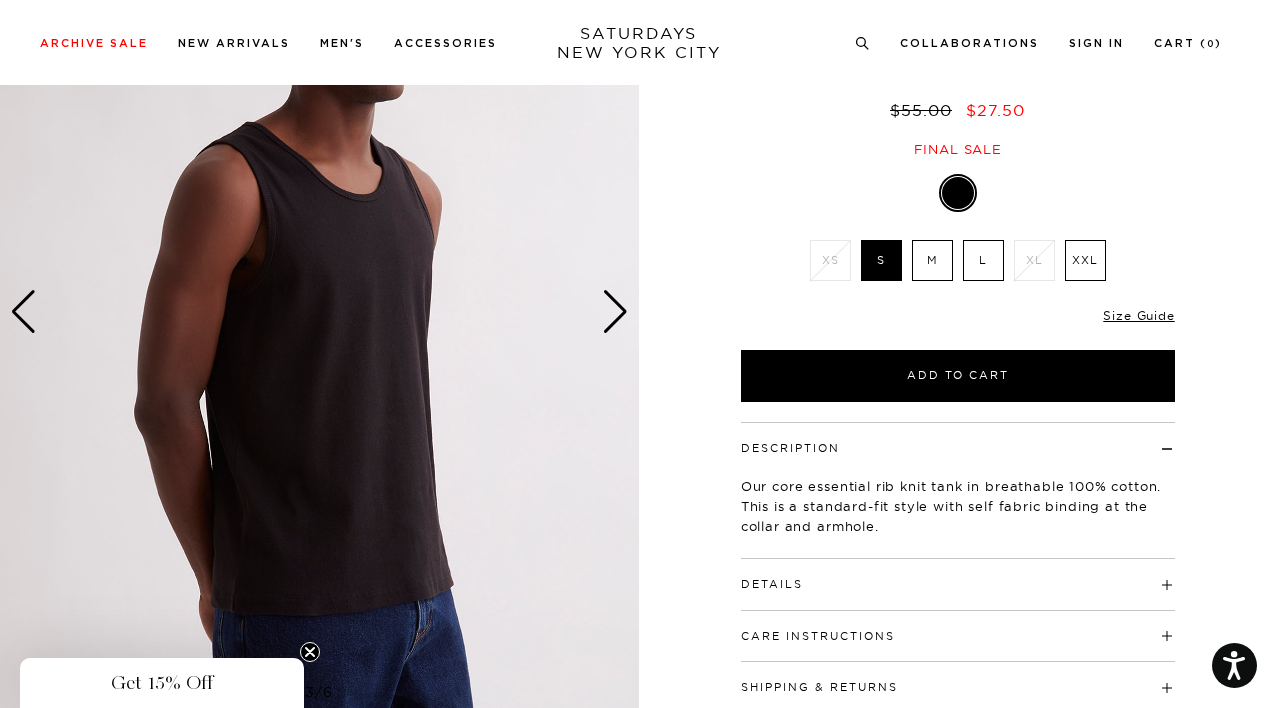 click at bounding box center (615, 312) 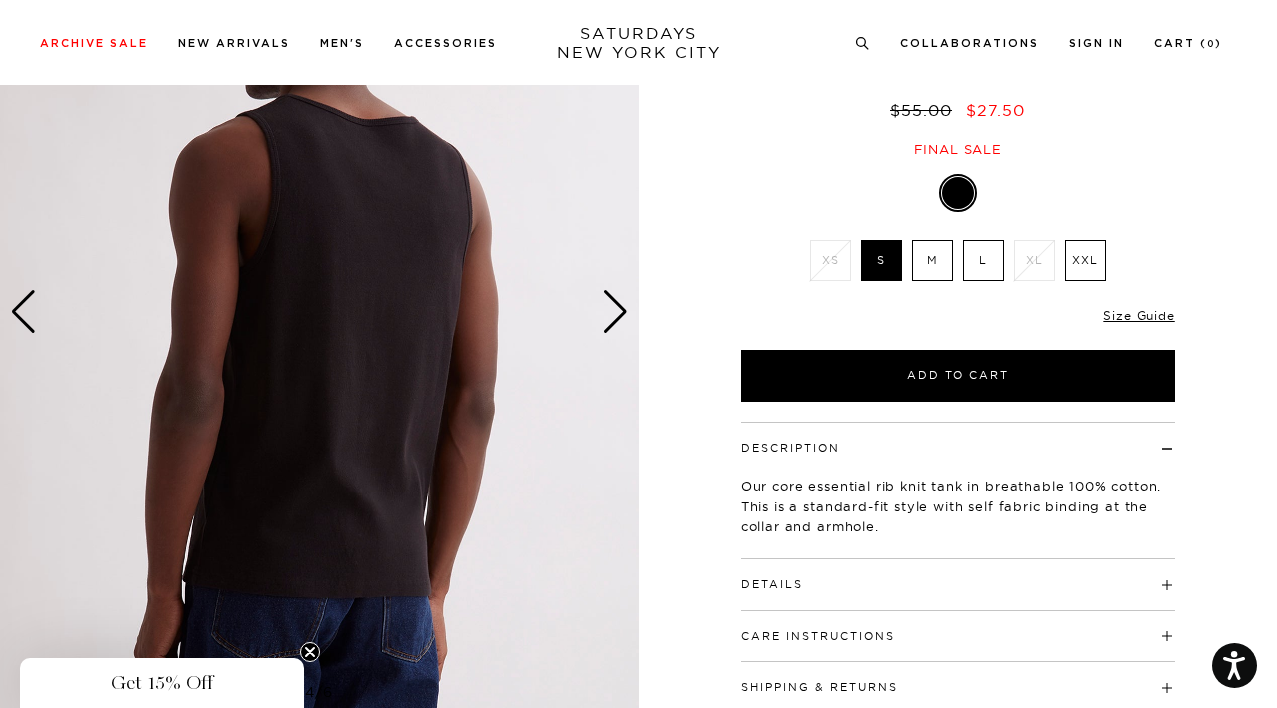 click at bounding box center [615, 312] 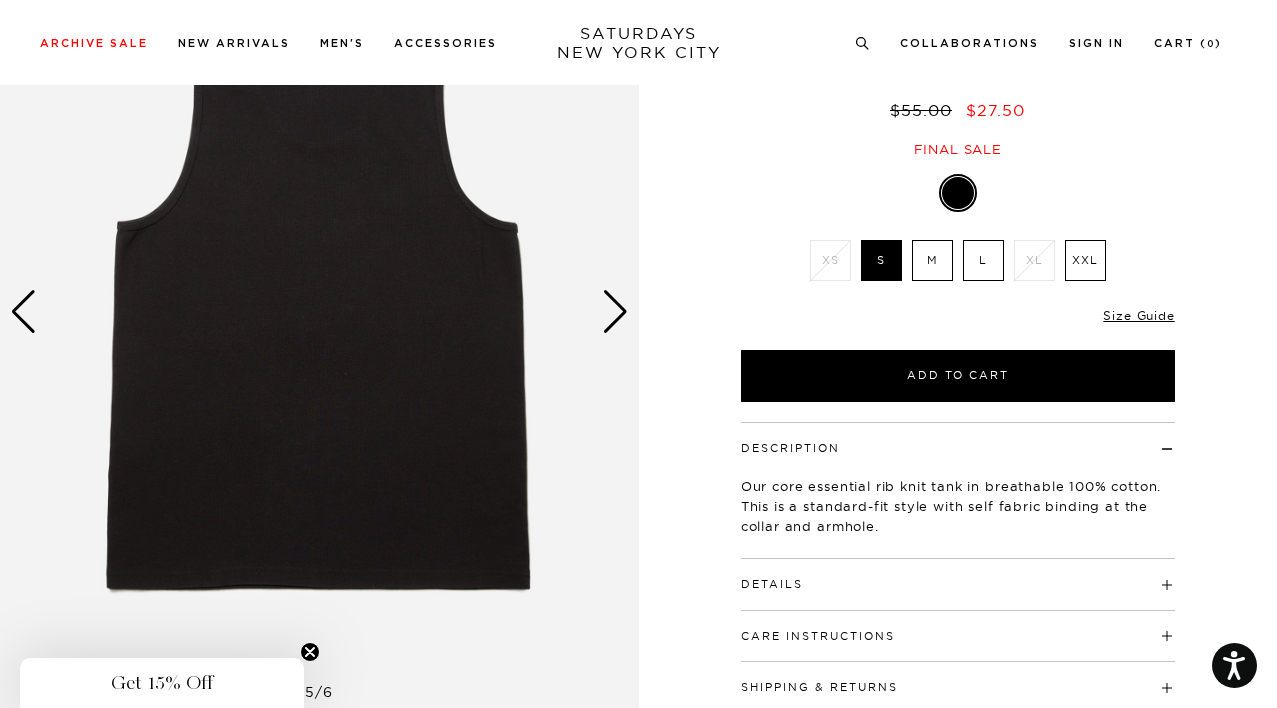 click at bounding box center [615, 312] 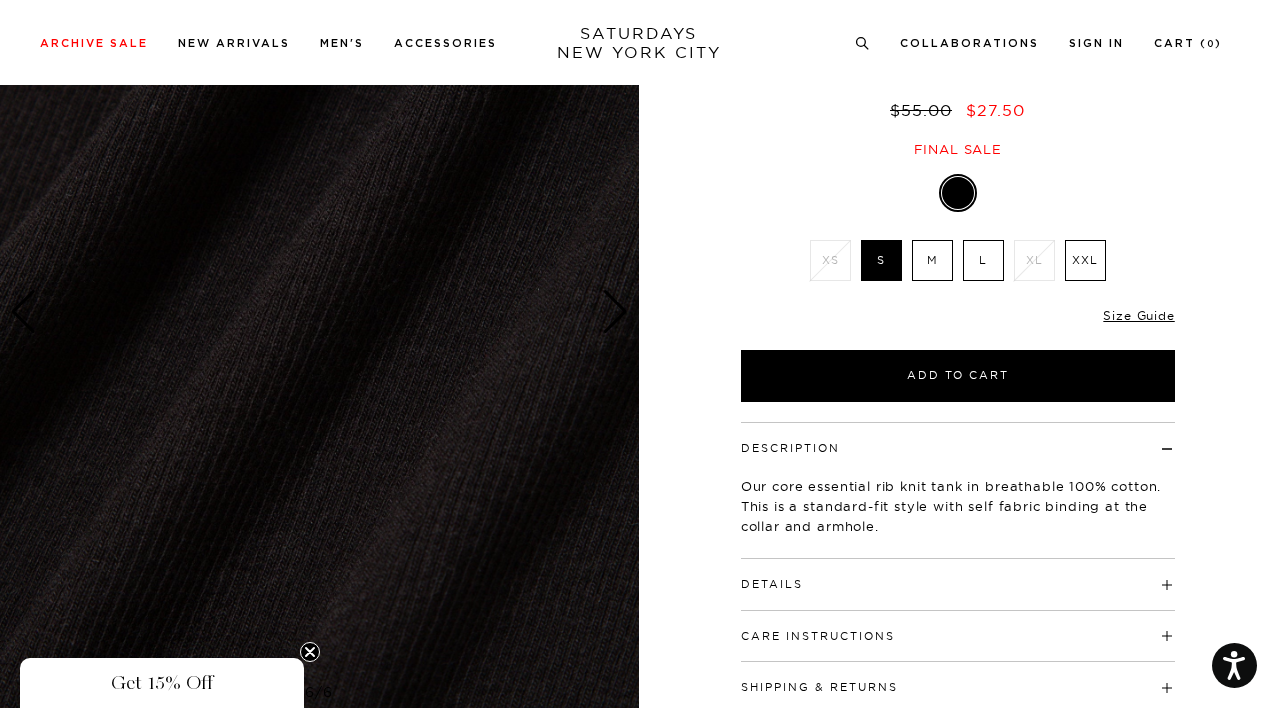 click at bounding box center [615, 312] 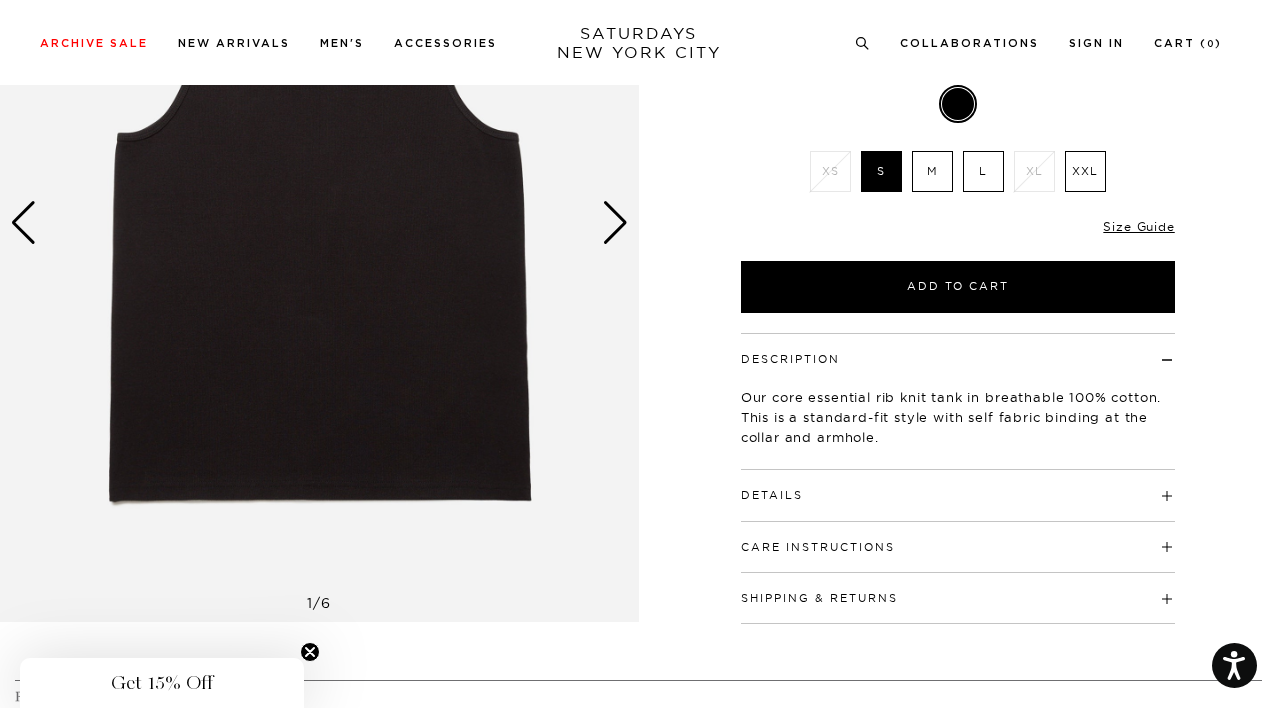 scroll, scrollTop: 235, scrollLeft: 0, axis: vertical 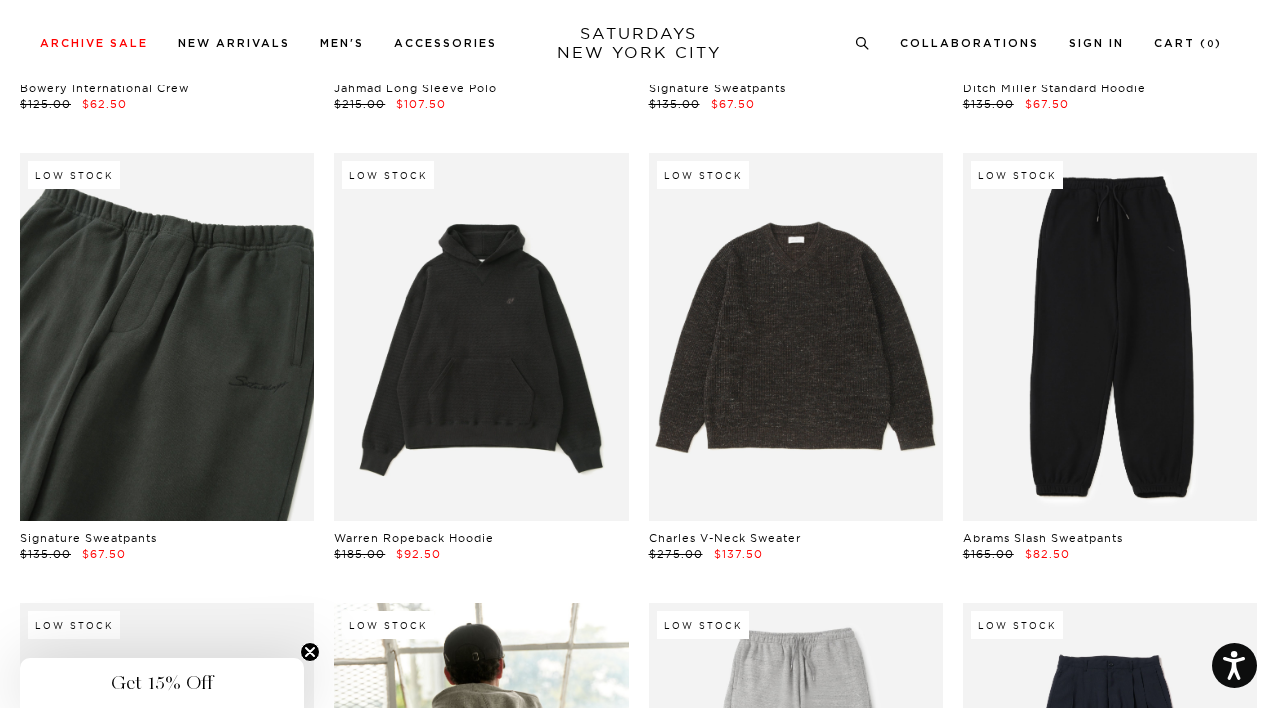 click at bounding box center (167, 337) 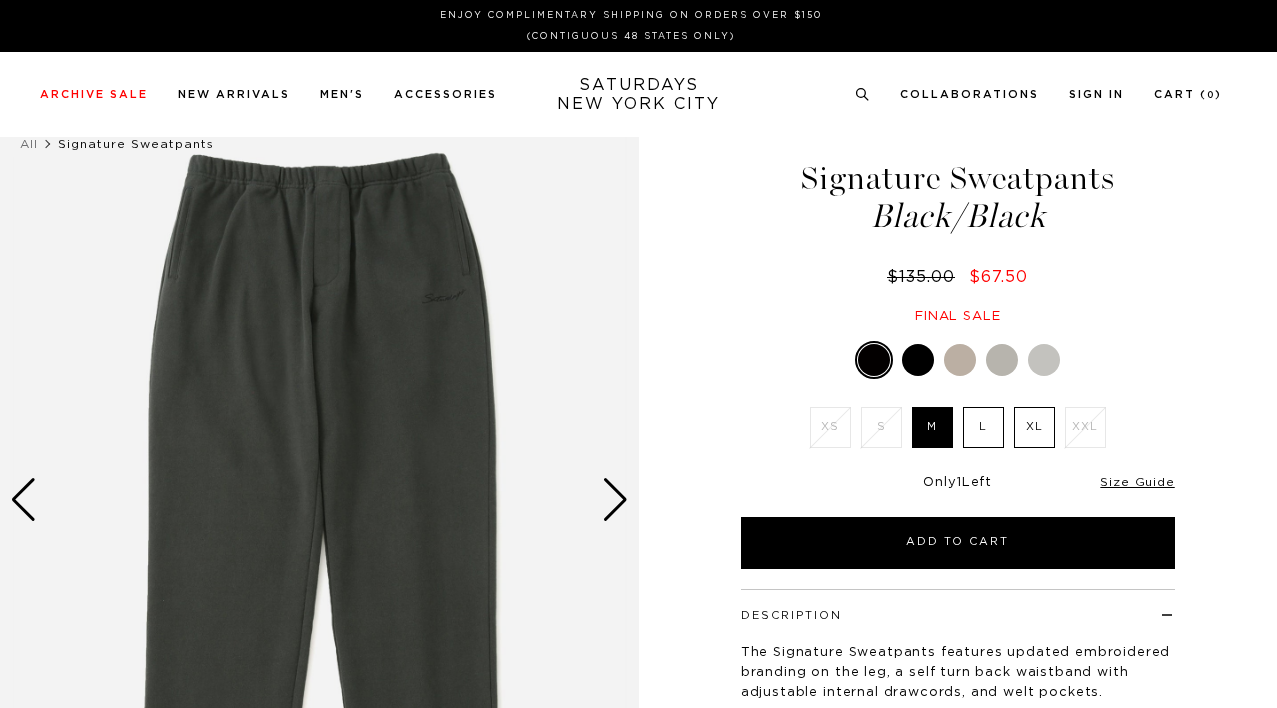 scroll, scrollTop: 0, scrollLeft: 0, axis: both 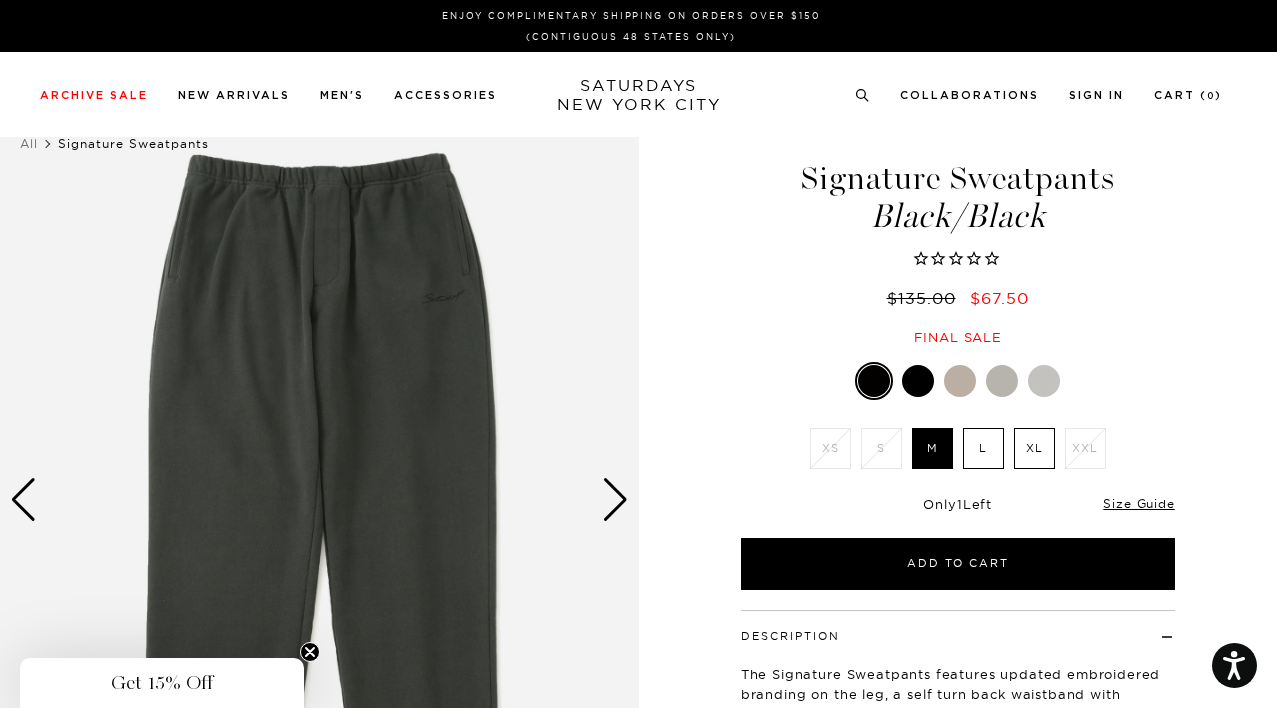 click at bounding box center [615, 500] 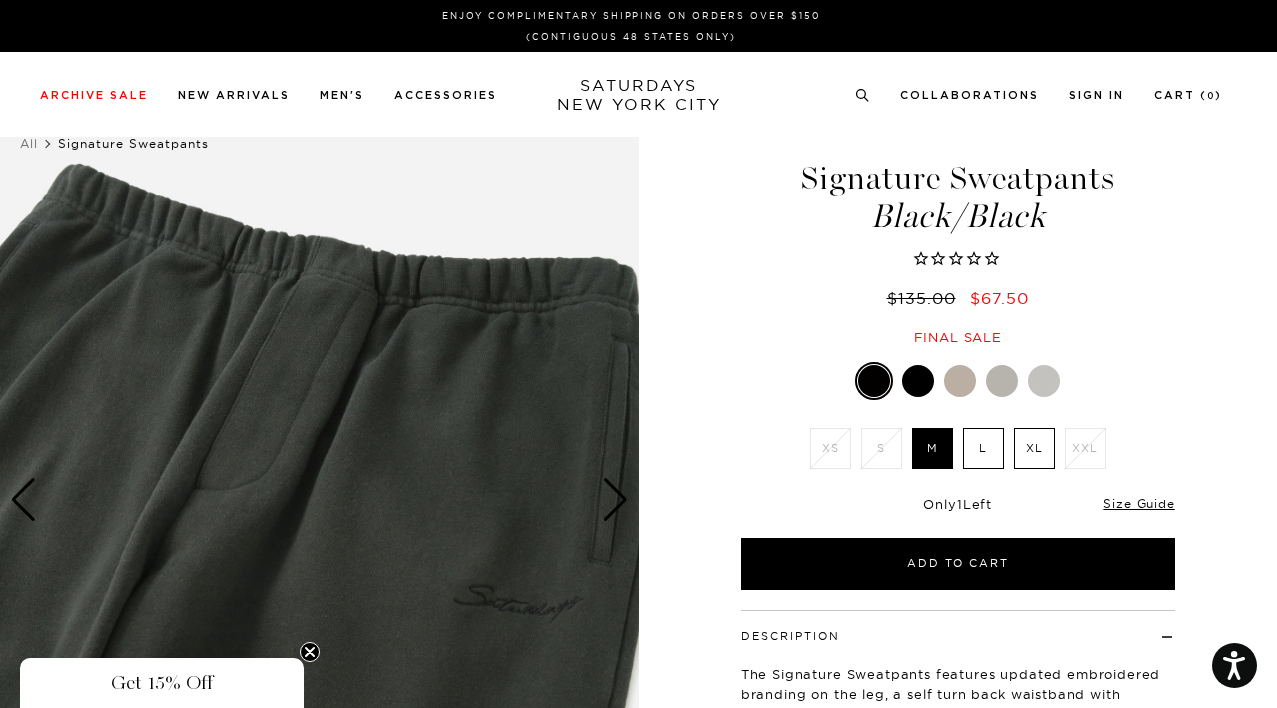 click at bounding box center [615, 500] 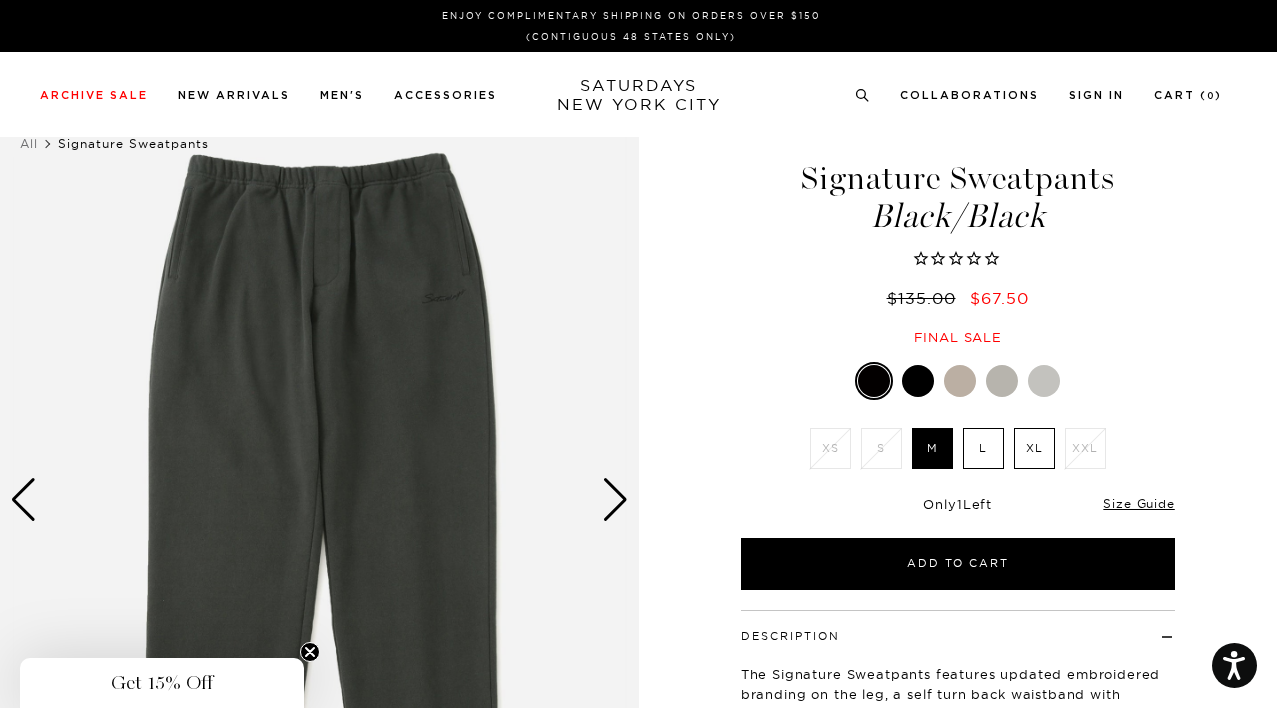 click at bounding box center (615, 500) 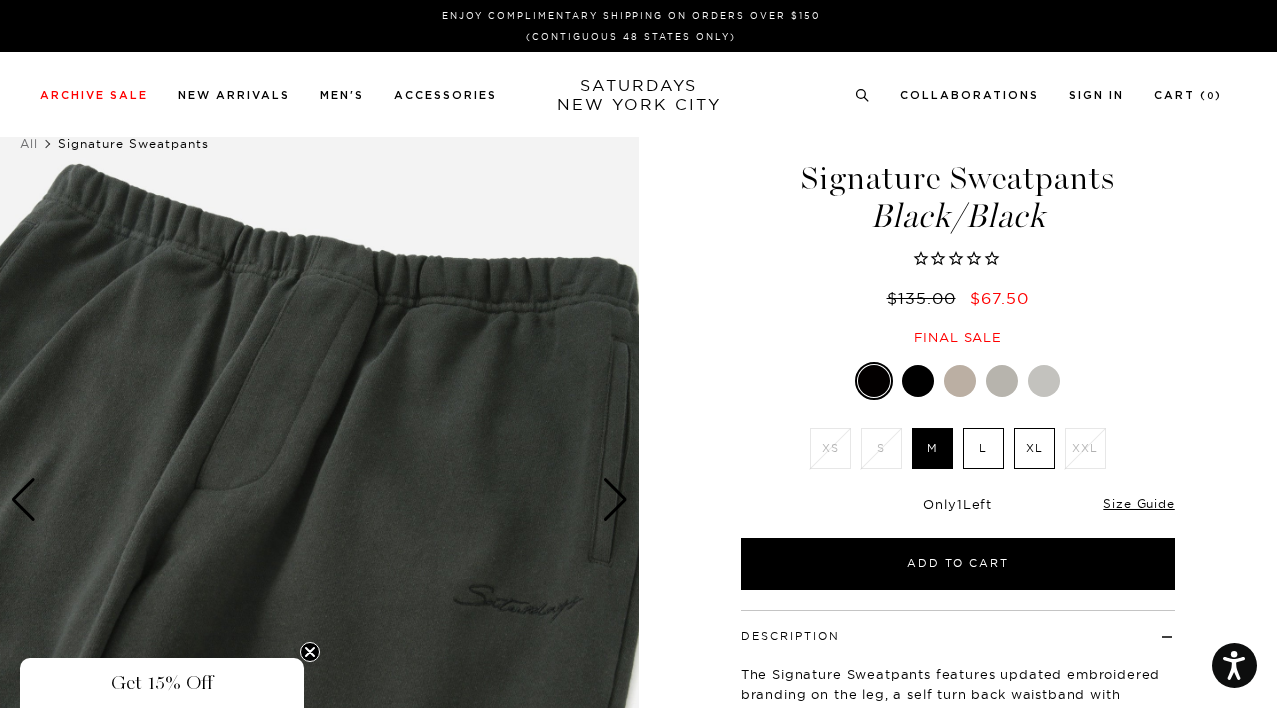 click at bounding box center [615, 500] 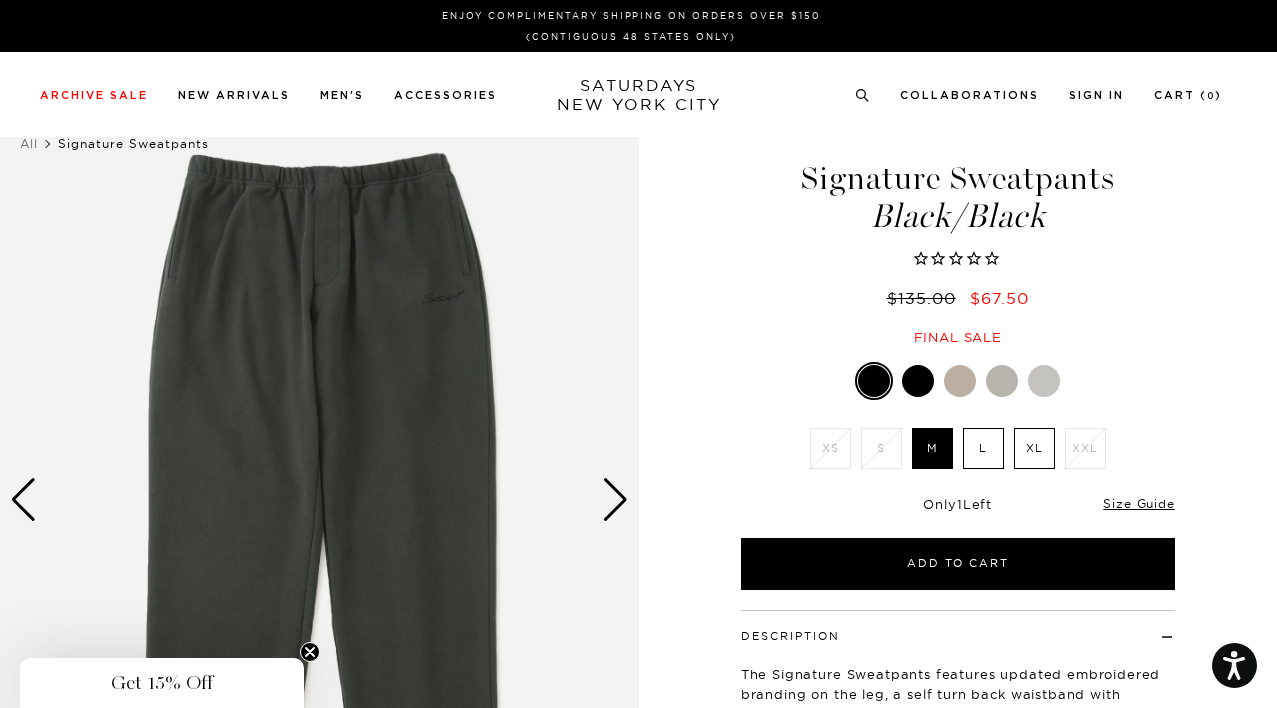 click at bounding box center (615, 500) 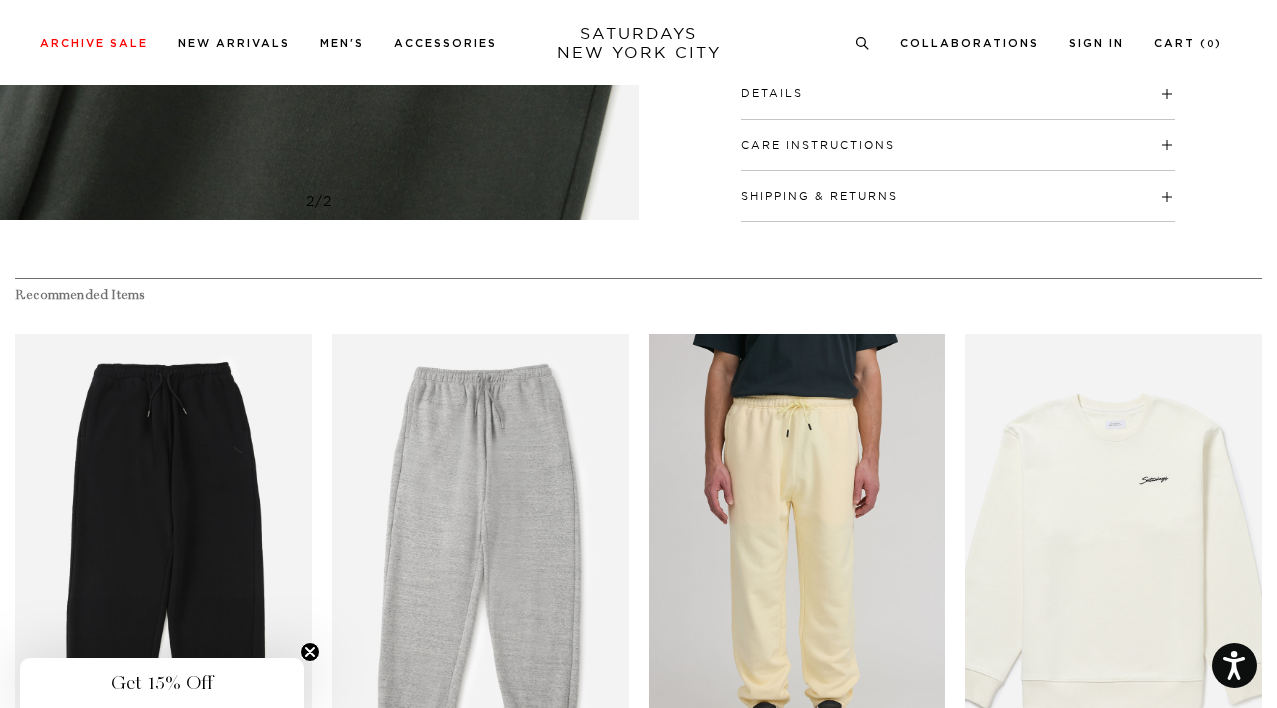 scroll, scrollTop: 683, scrollLeft: 0, axis: vertical 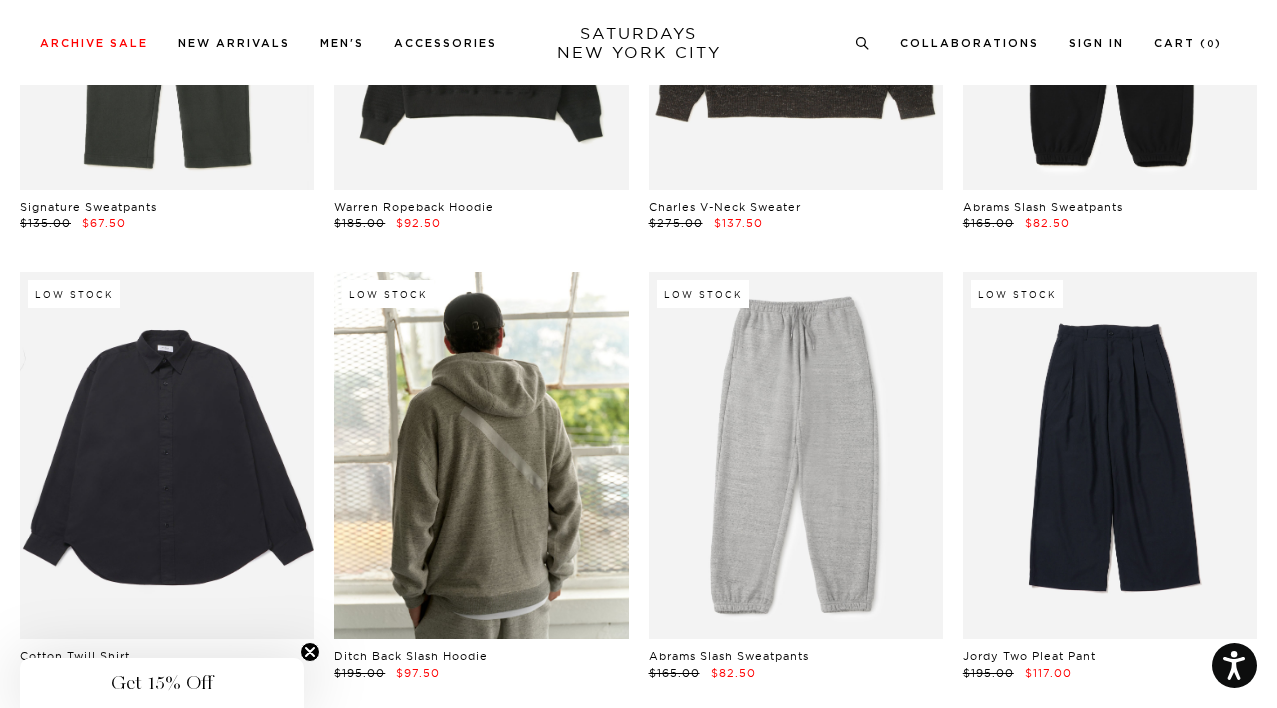 click on "SATURDAYS   NEW YORK CITY" at bounding box center [639, 43] 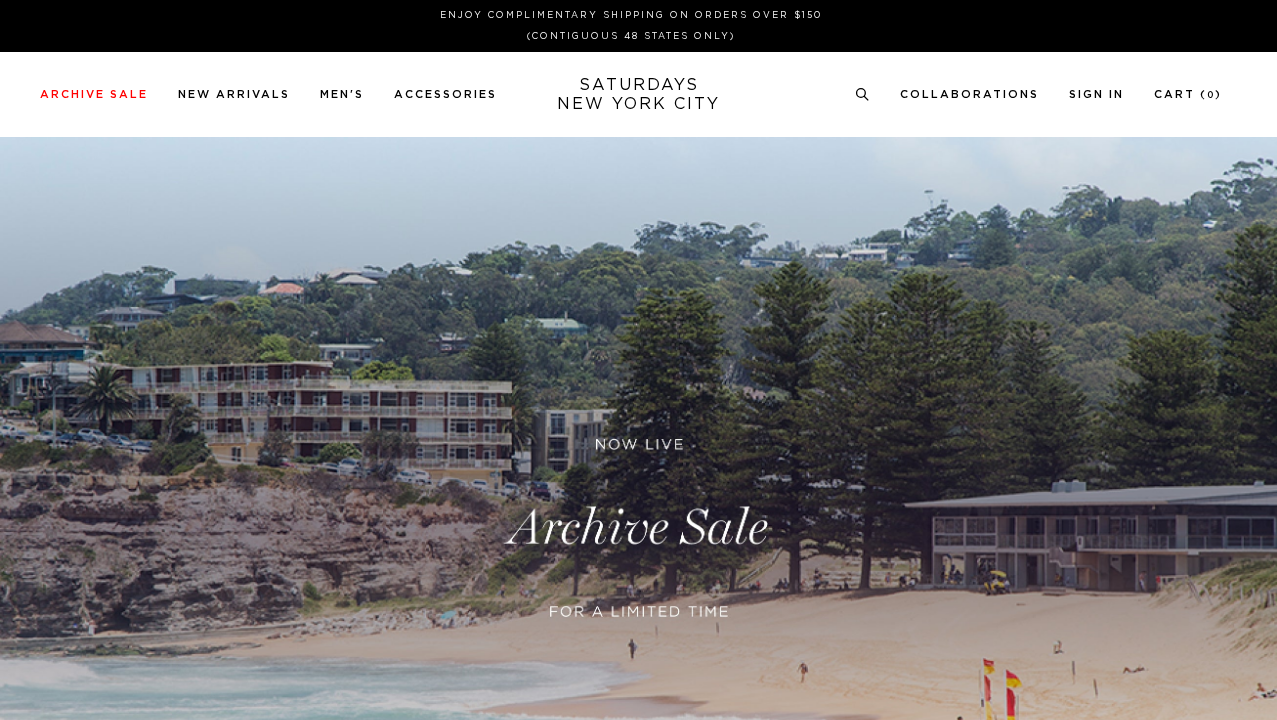 scroll, scrollTop: 0, scrollLeft: 0, axis: both 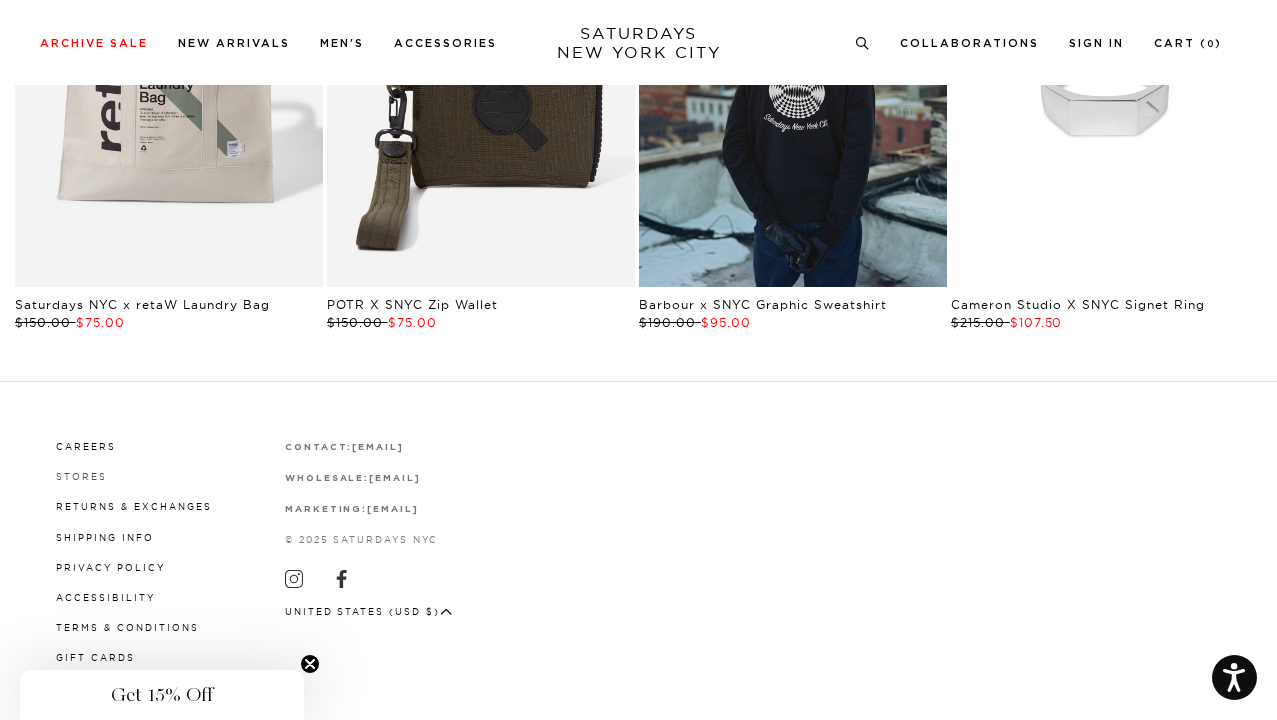 click on "Stores" at bounding box center [81, 476] 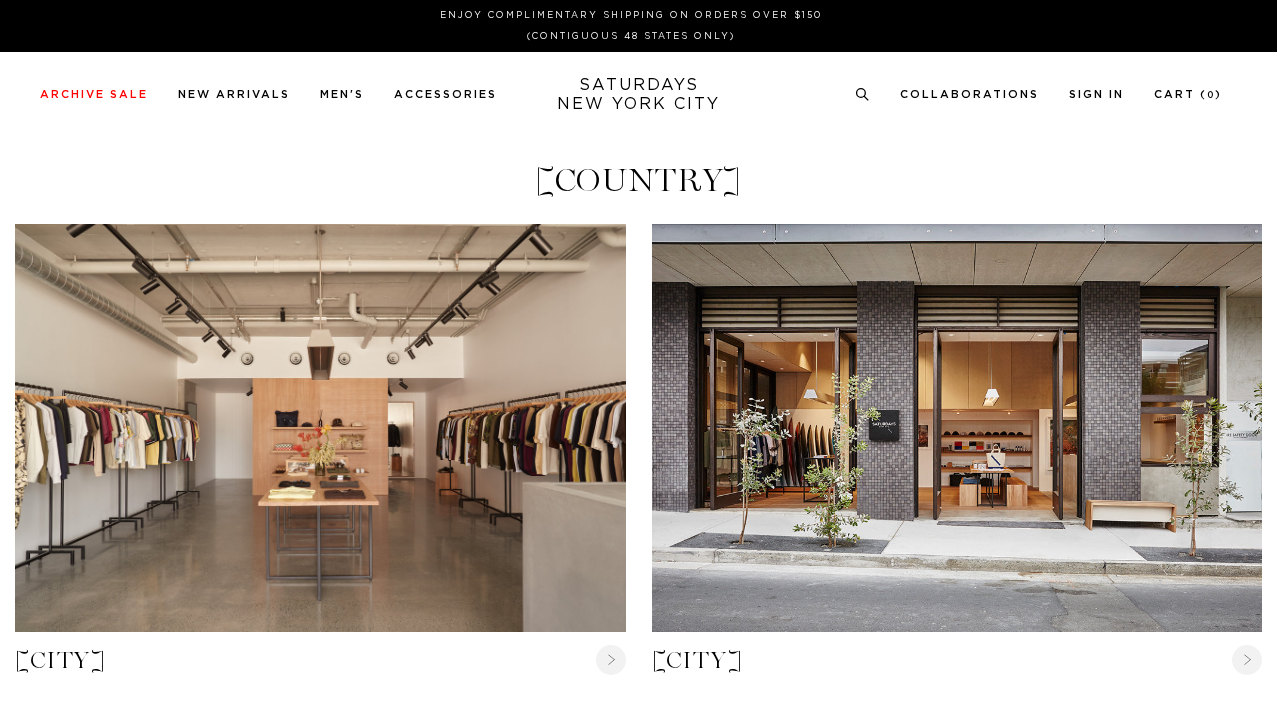 scroll, scrollTop: 0, scrollLeft: 0, axis: both 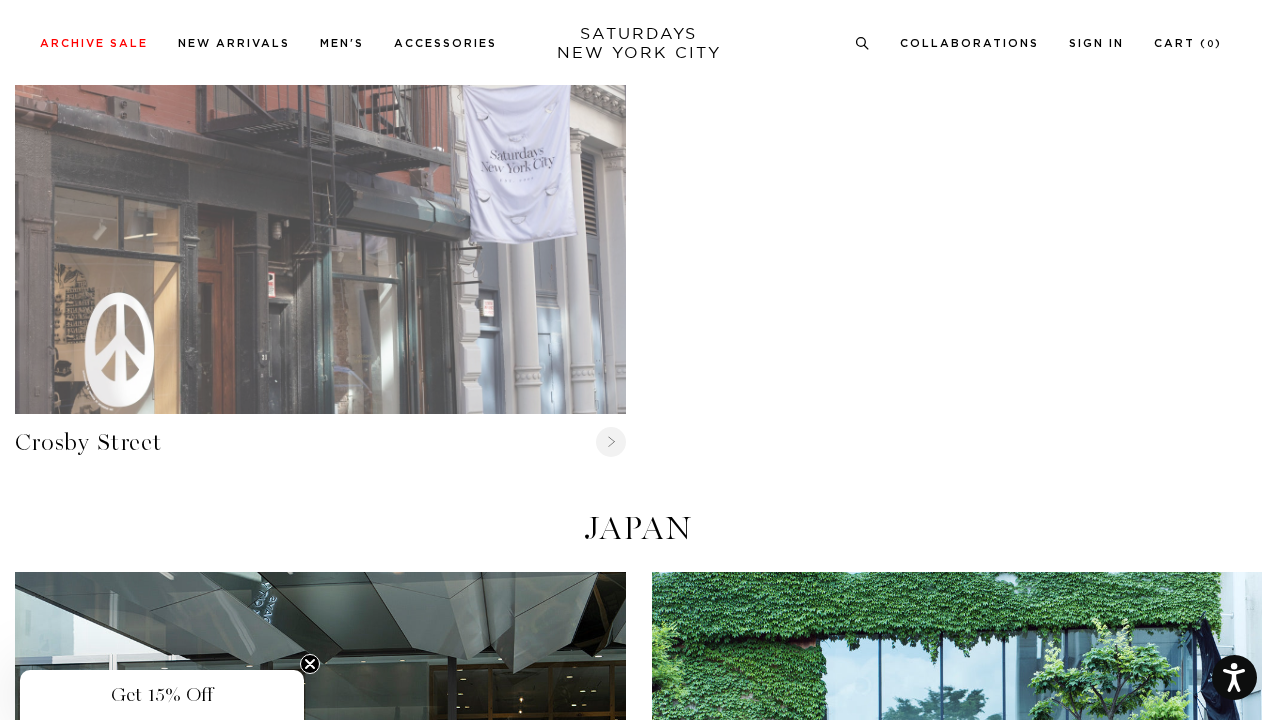 click at bounding box center [320, 211] 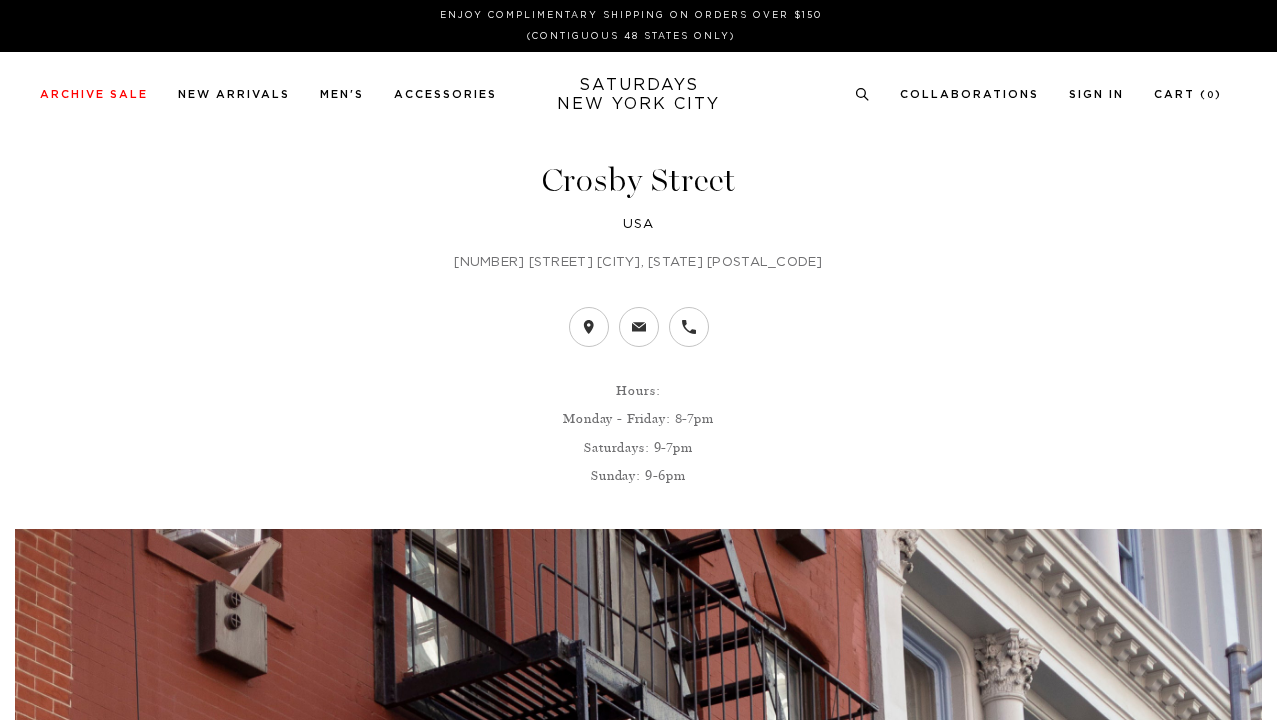scroll, scrollTop: 0, scrollLeft: 0, axis: both 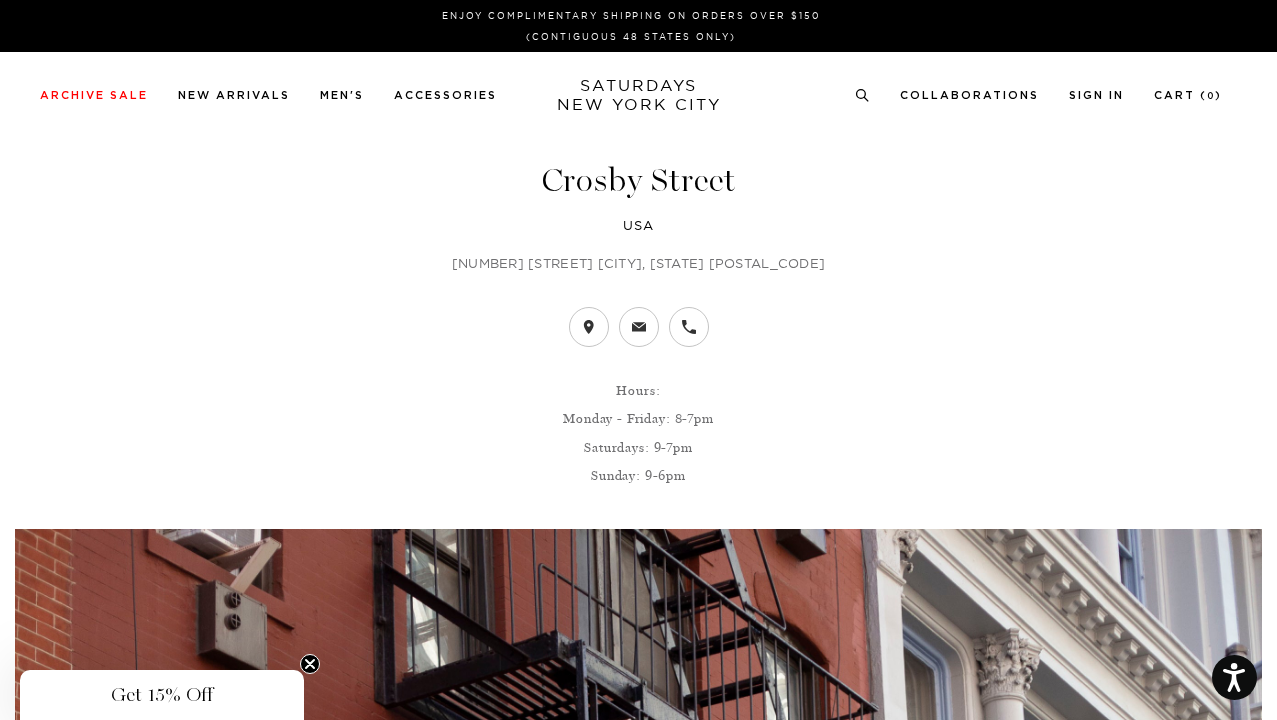 click on "[NUMBER] [STREET] [CITY], [STATE] [POSTAL_CODE]" at bounding box center [638, 263] 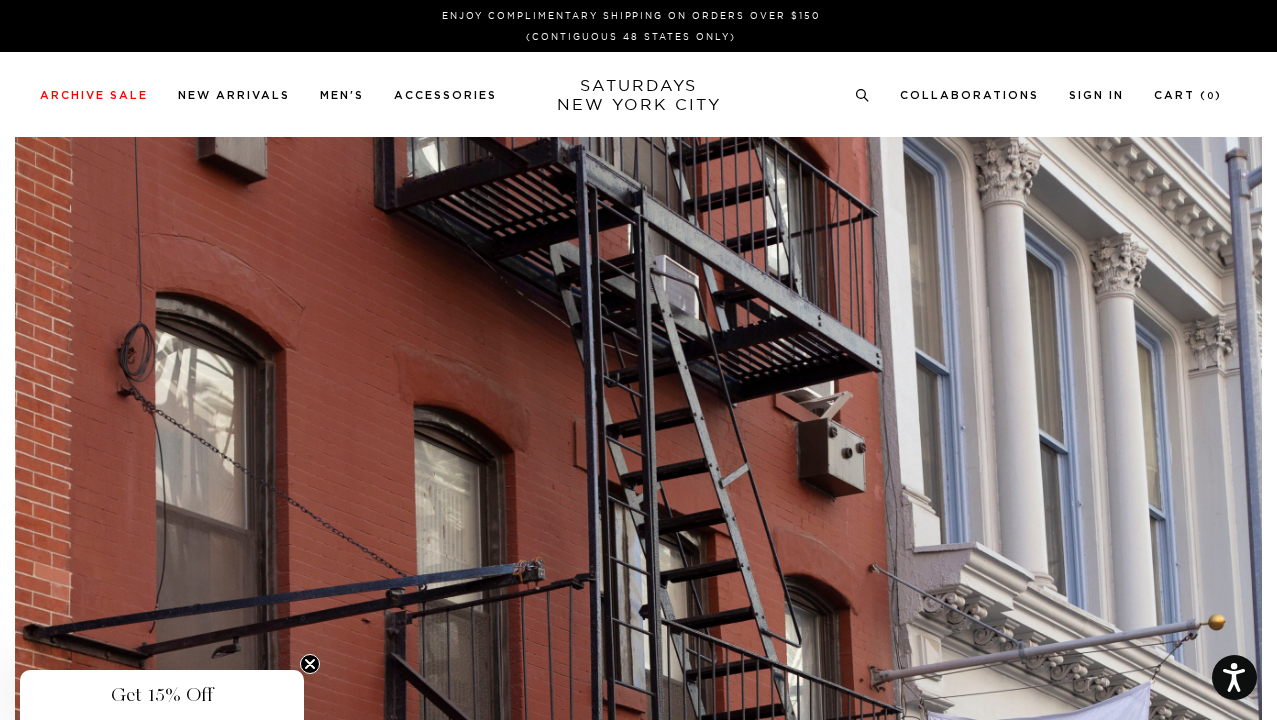 scroll, scrollTop: 0, scrollLeft: 0, axis: both 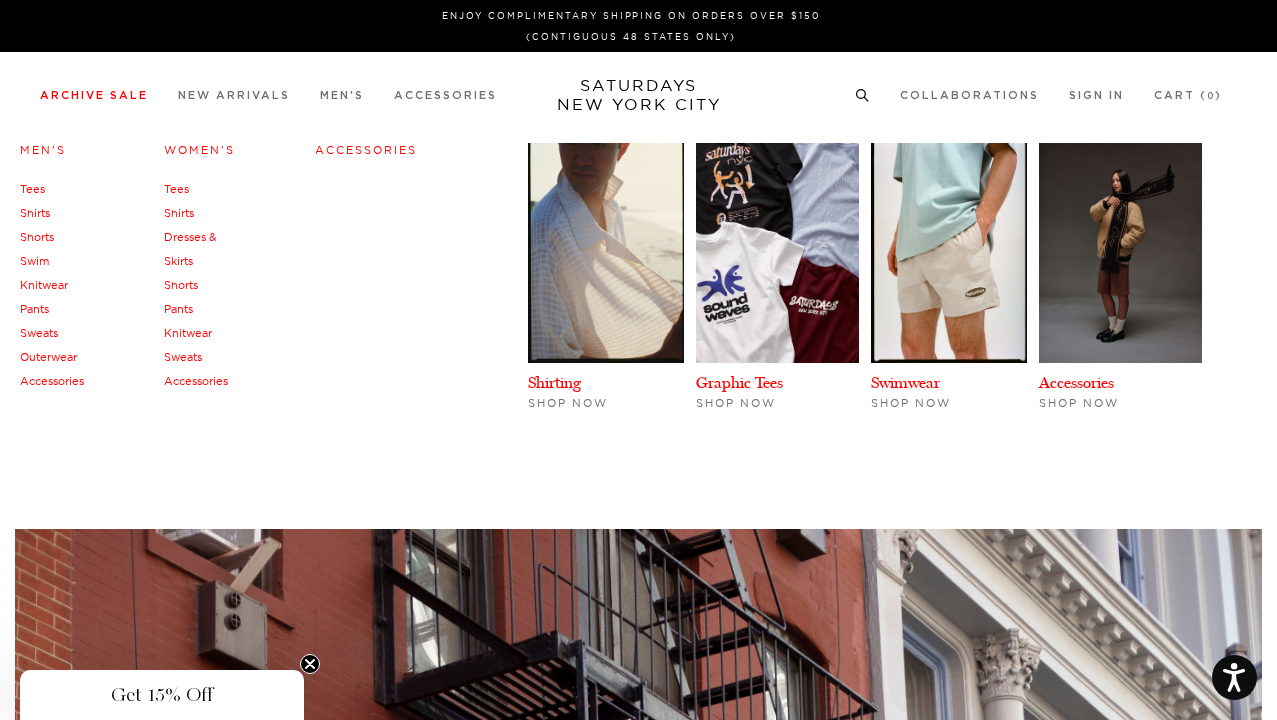 click on "Archive Sale" at bounding box center (94, 95) 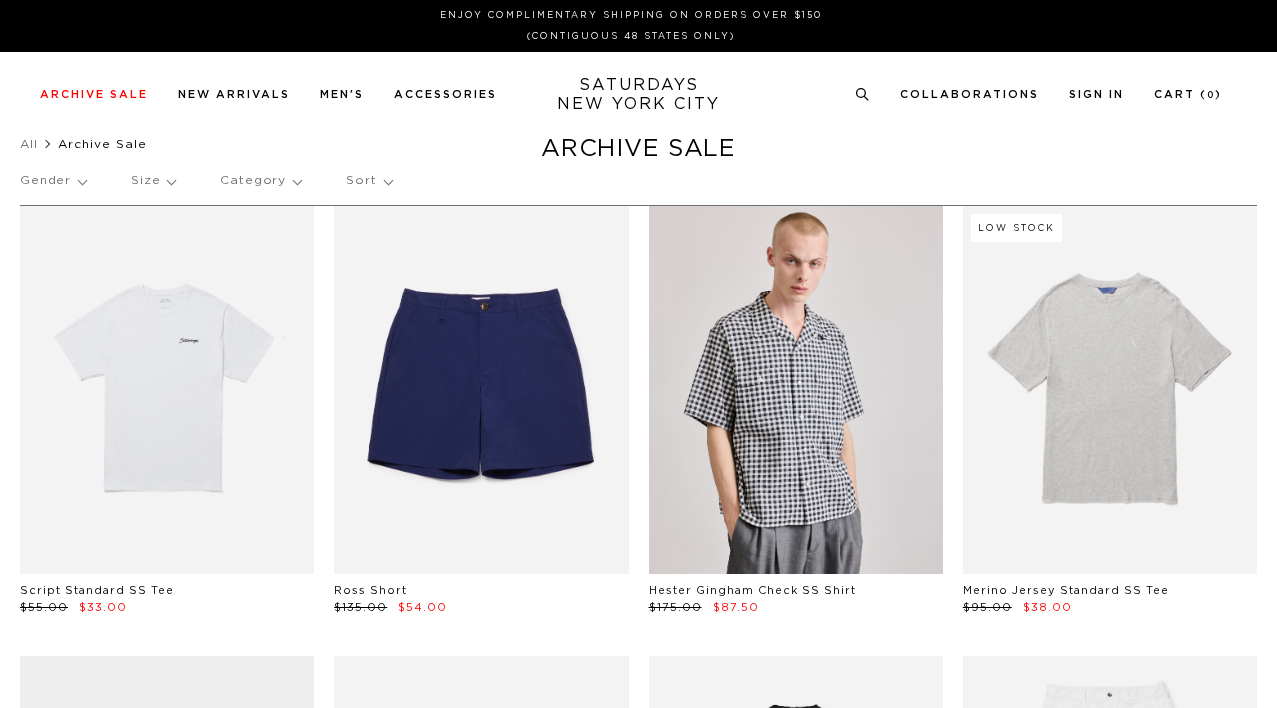 scroll, scrollTop: 0, scrollLeft: 0, axis: both 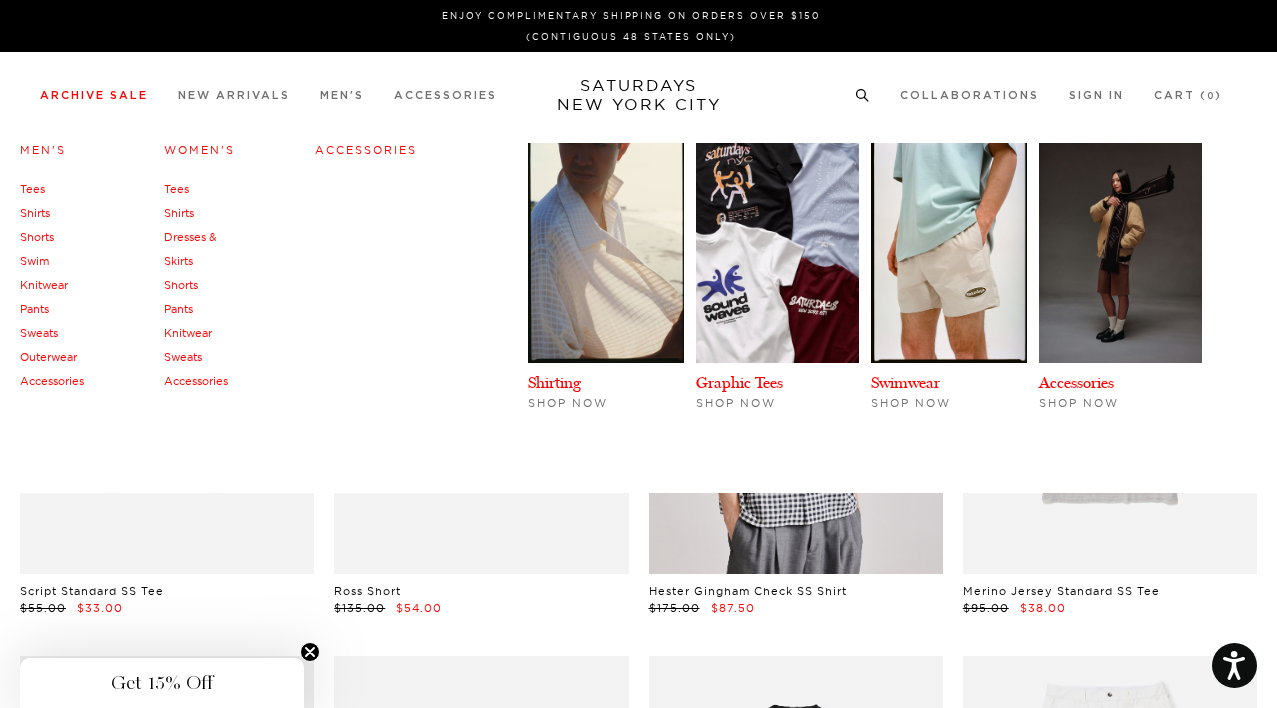click on "Accessories" at bounding box center [366, 150] 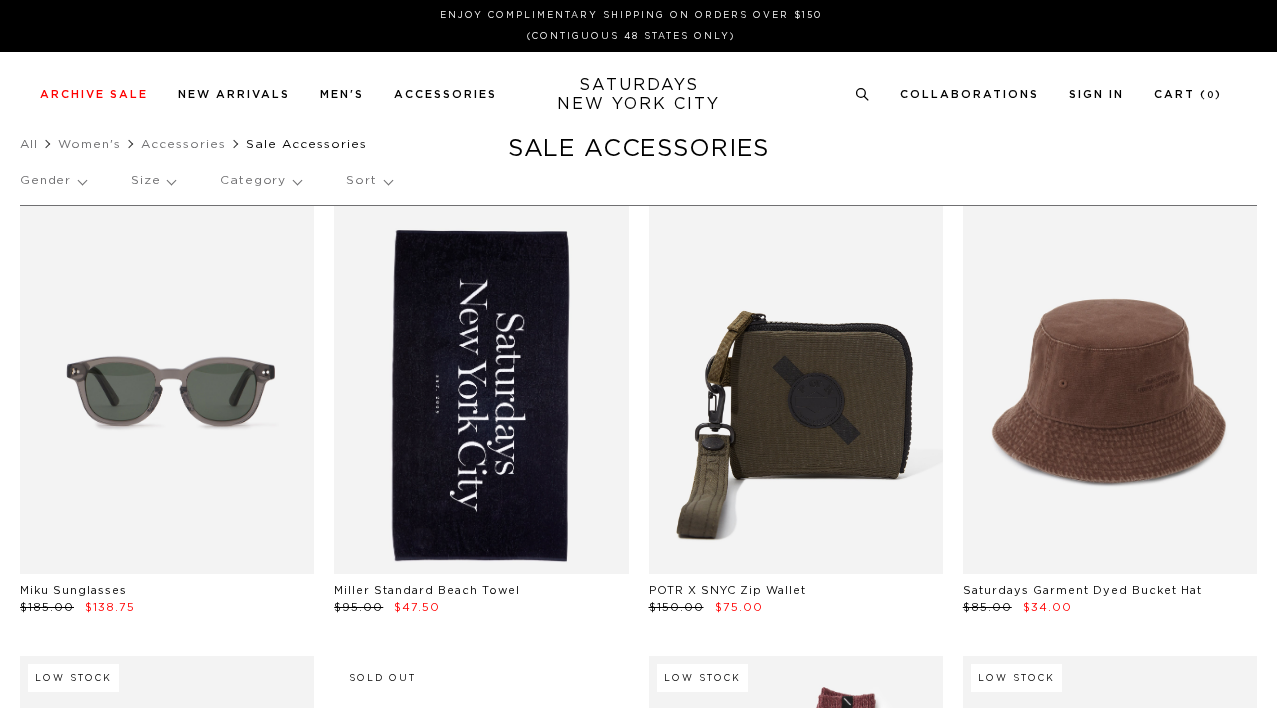 scroll, scrollTop: 0, scrollLeft: 0, axis: both 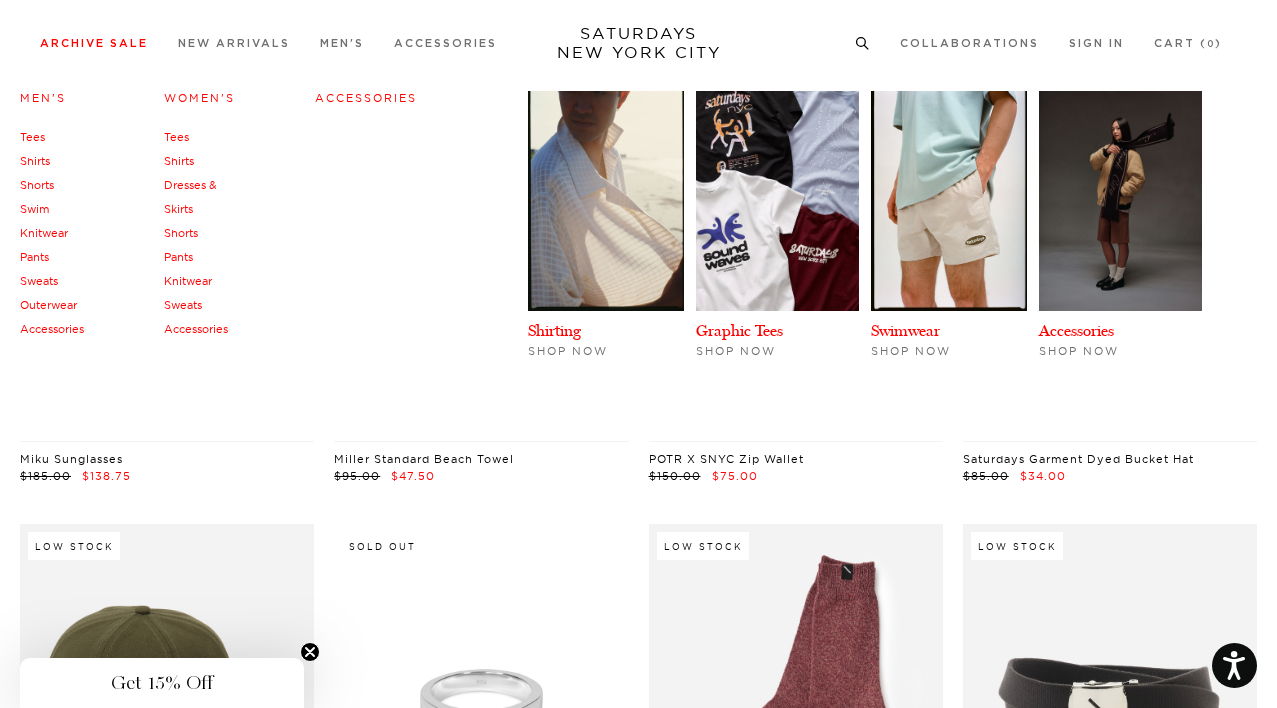 click on "Sweats" at bounding box center (39, 281) 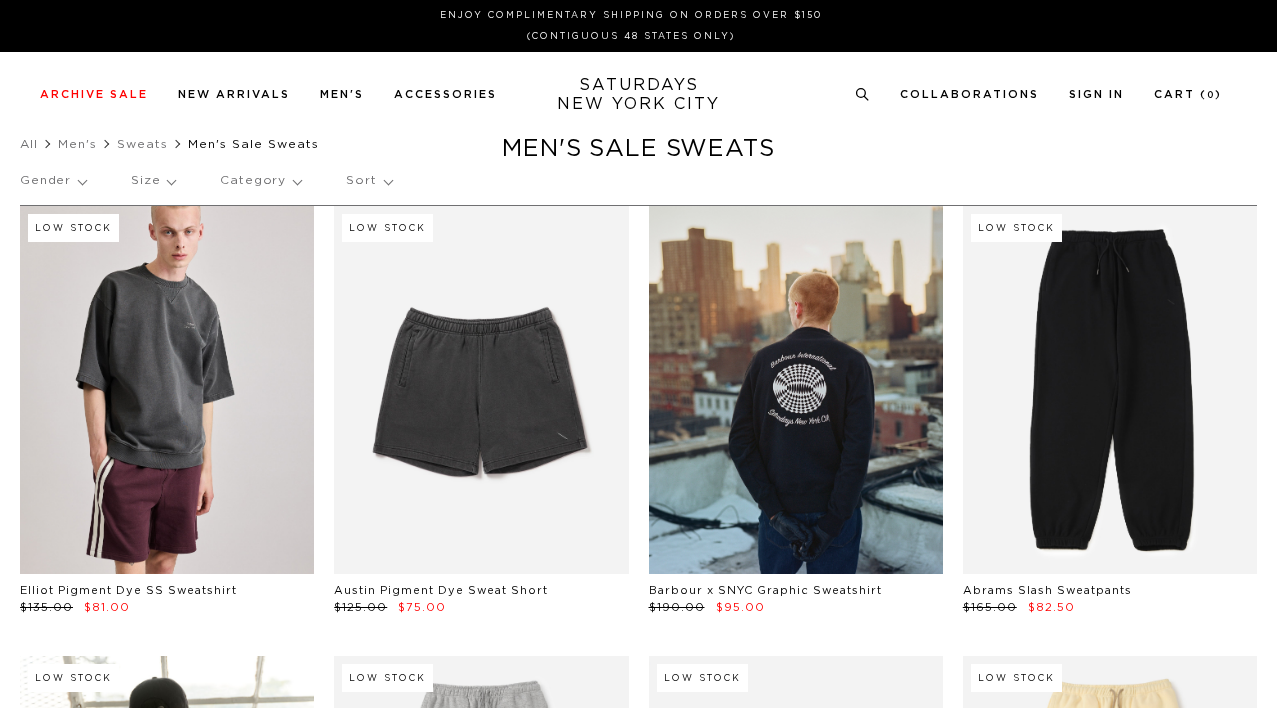 scroll, scrollTop: 0, scrollLeft: 0, axis: both 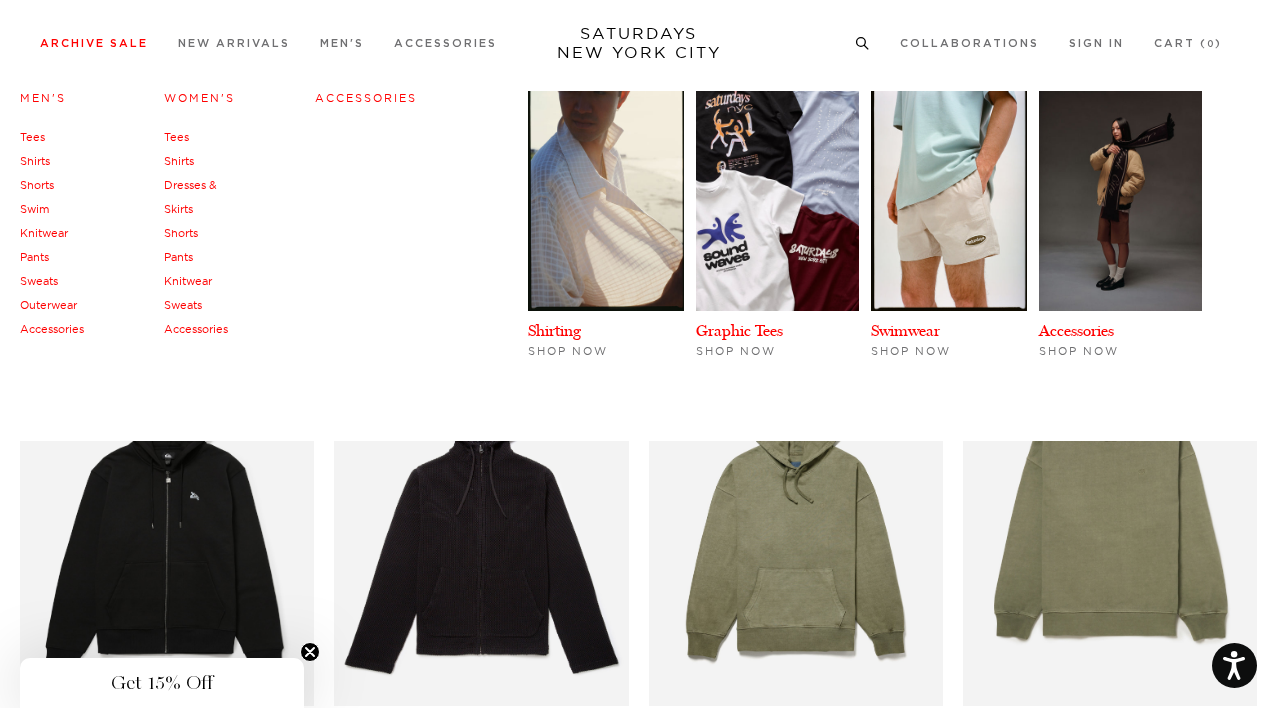 click on "Shorts" at bounding box center (37, 185) 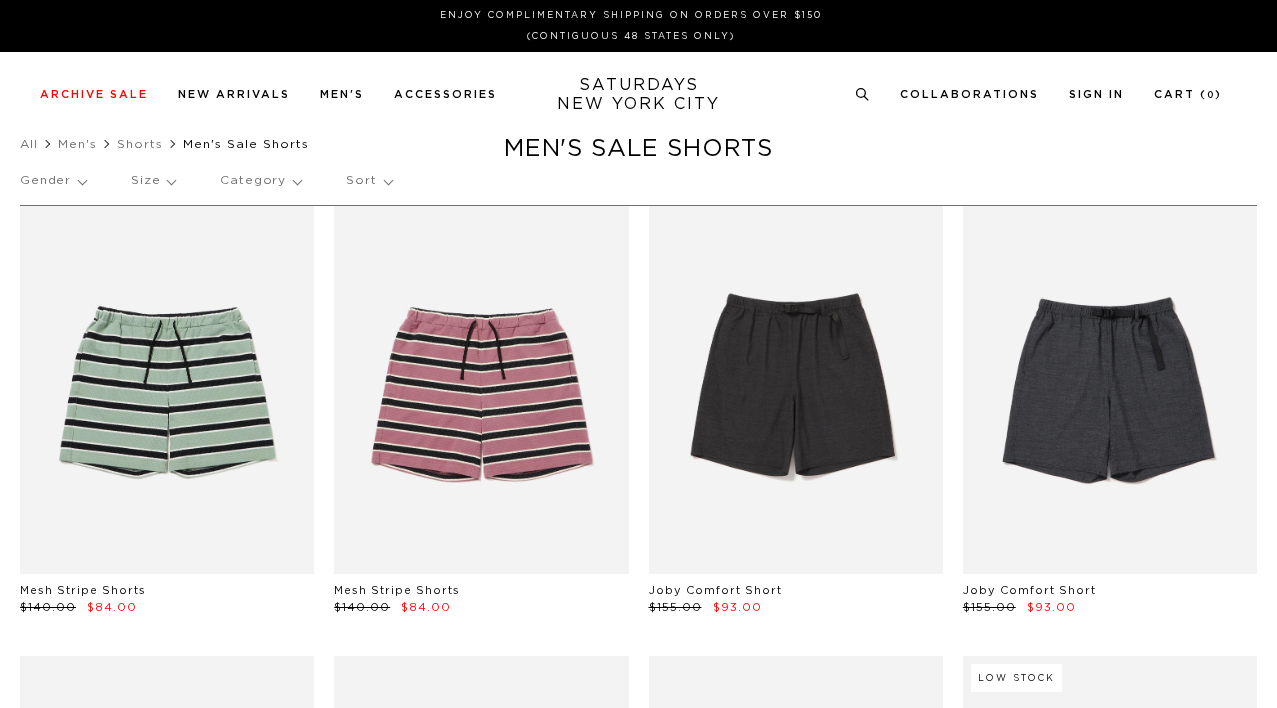 scroll, scrollTop: 0, scrollLeft: 0, axis: both 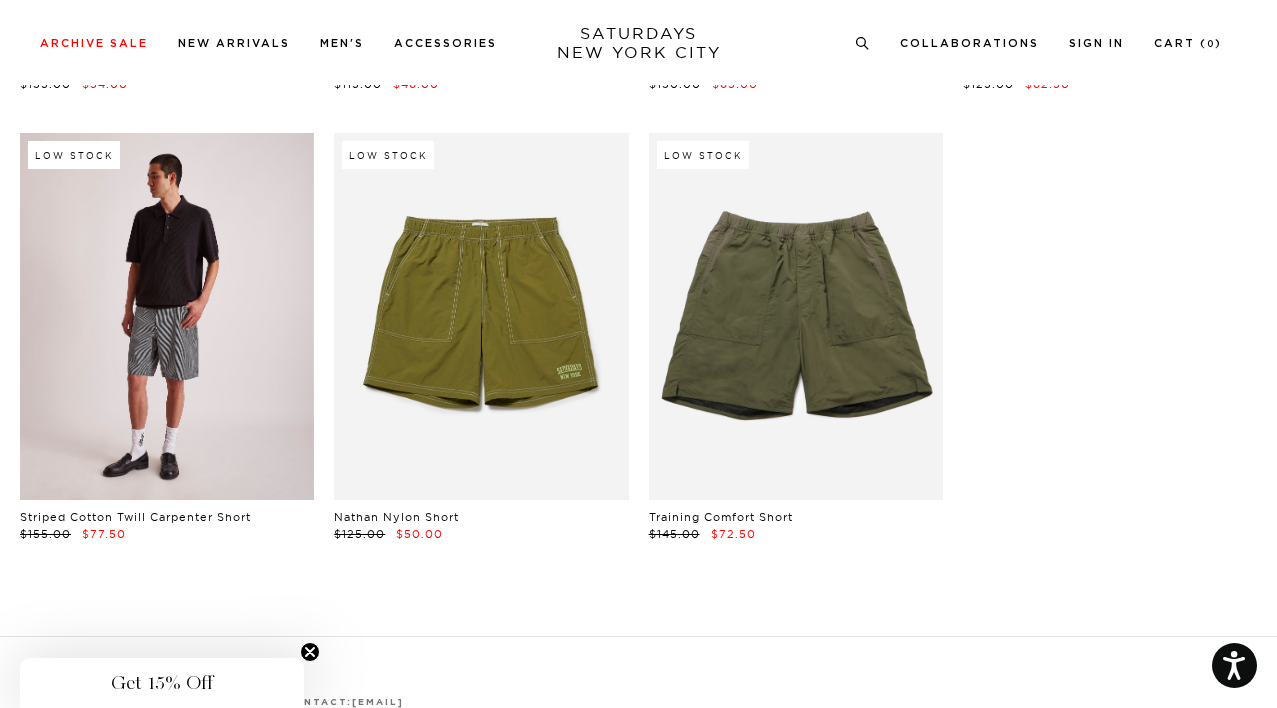 click at bounding box center [167, 317] 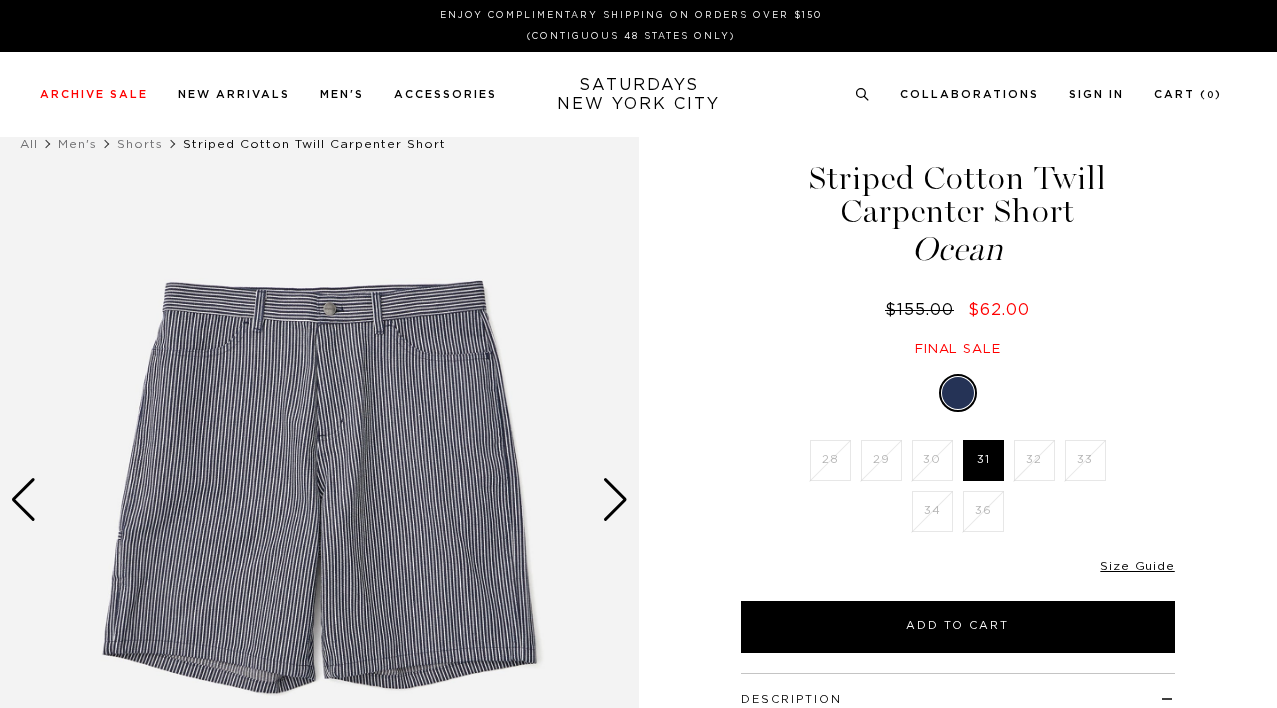 scroll, scrollTop: 0, scrollLeft: 0, axis: both 